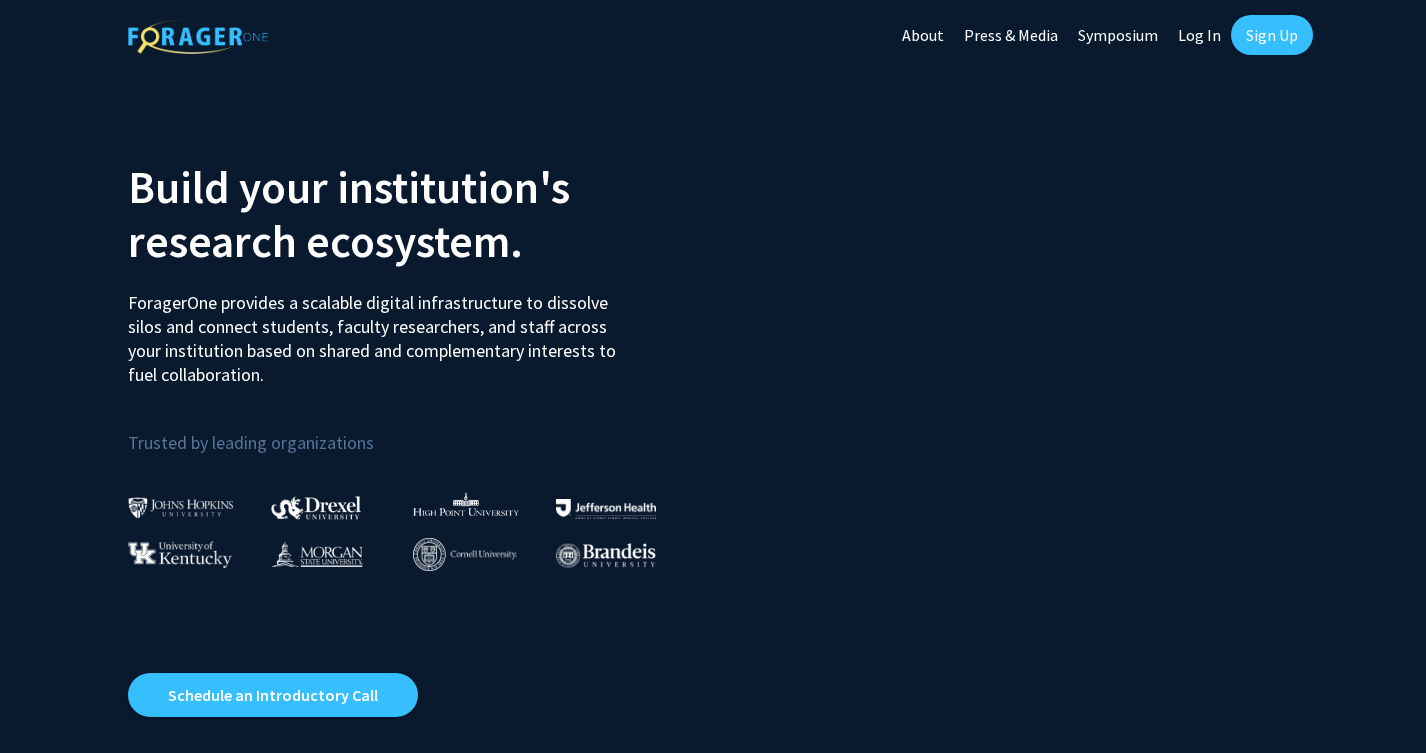 scroll, scrollTop: 0, scrollLeft: 0, axis: both 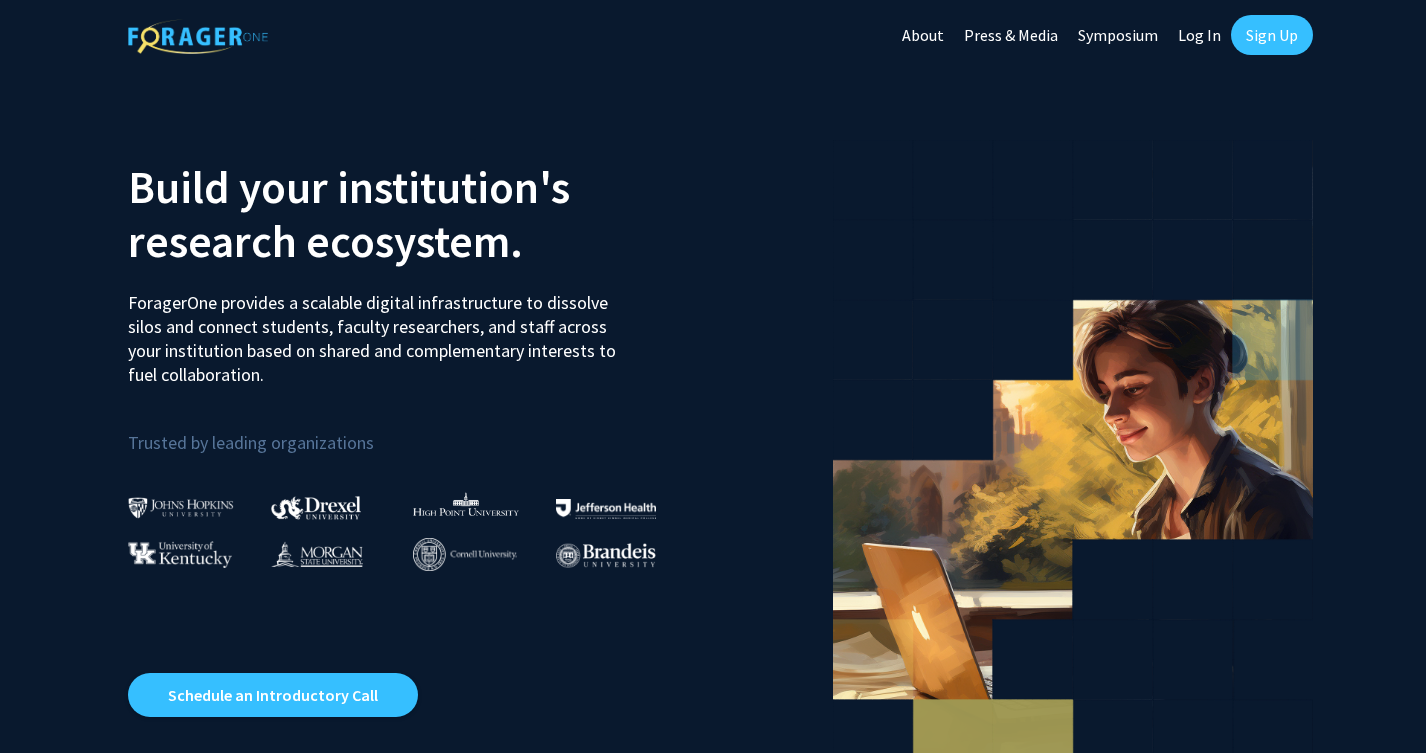 click on "Log In" 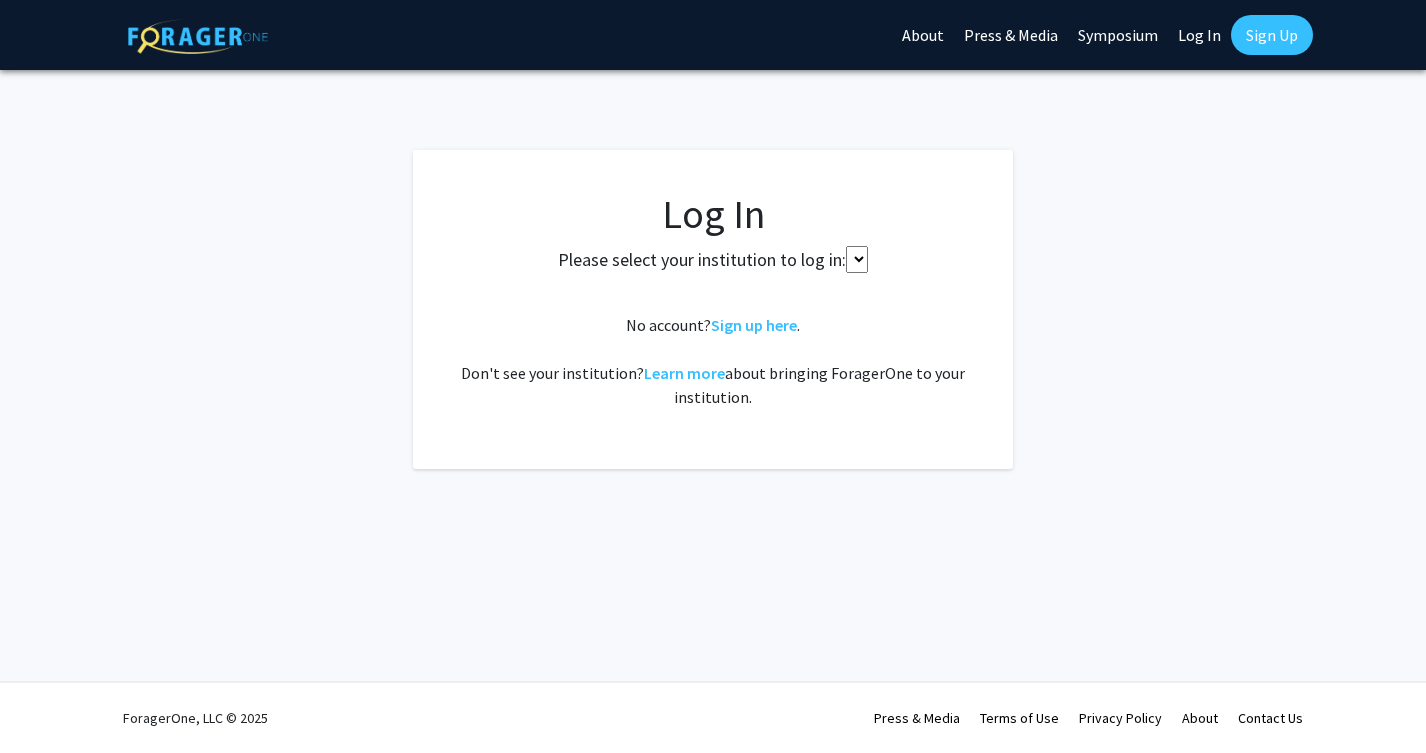 select 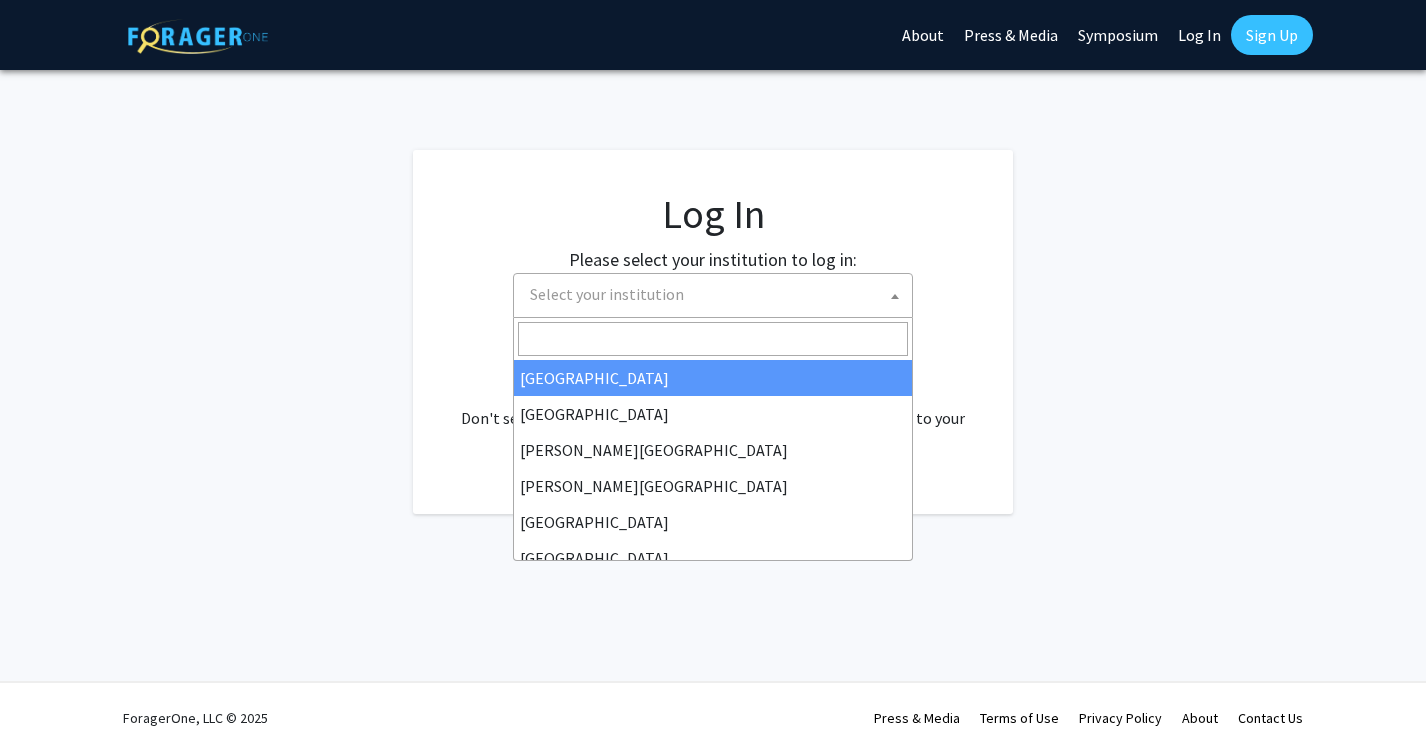 click on "Select your institution" at bounding box center [717, 294] 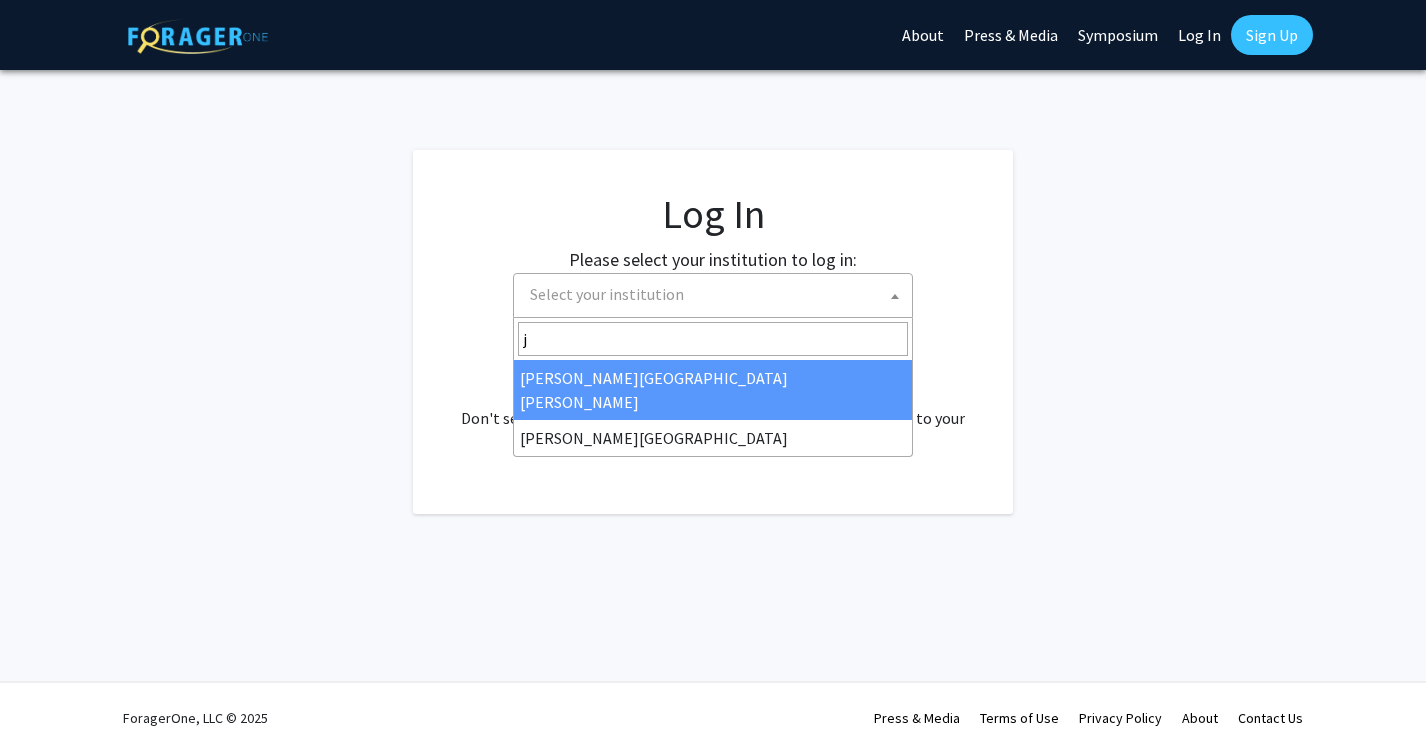 type on "j" 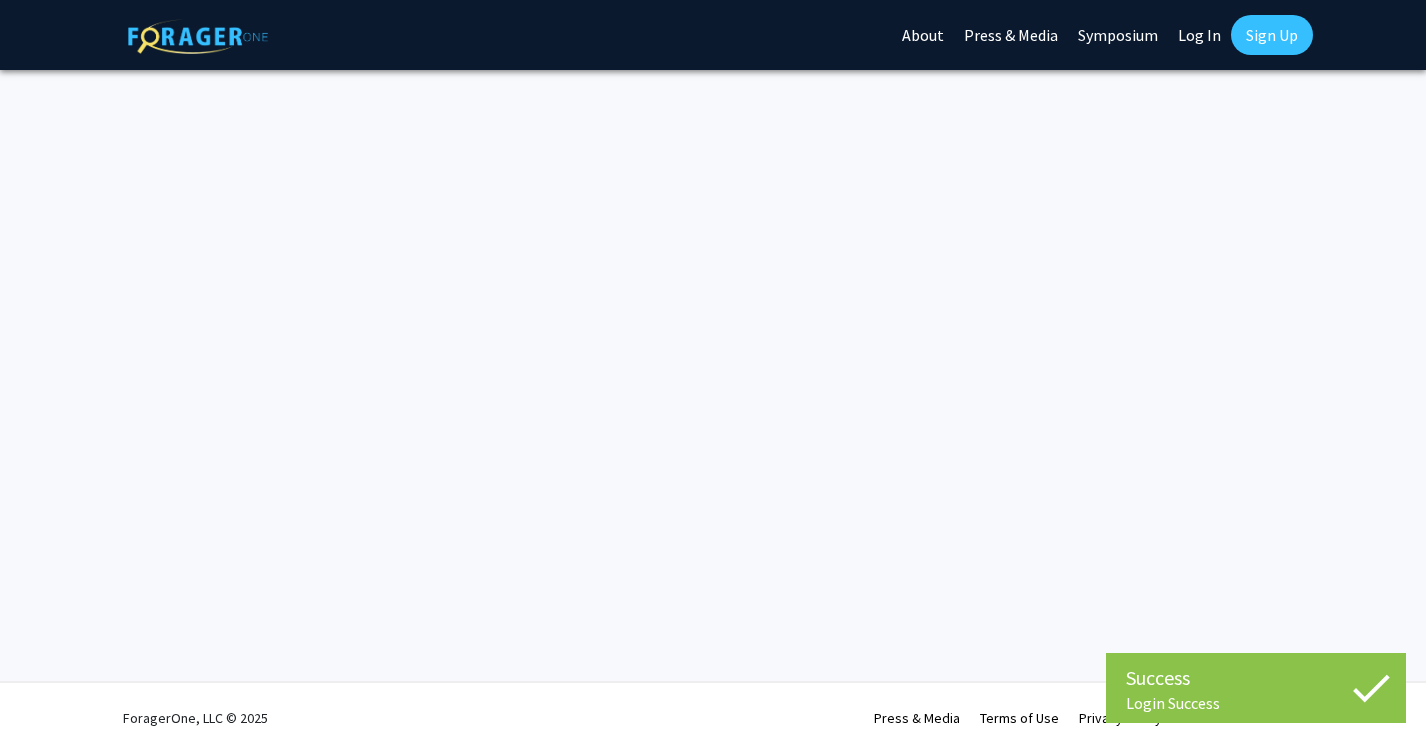 scroll, scrollTop: 0, scrollLeft: 0, axis: both 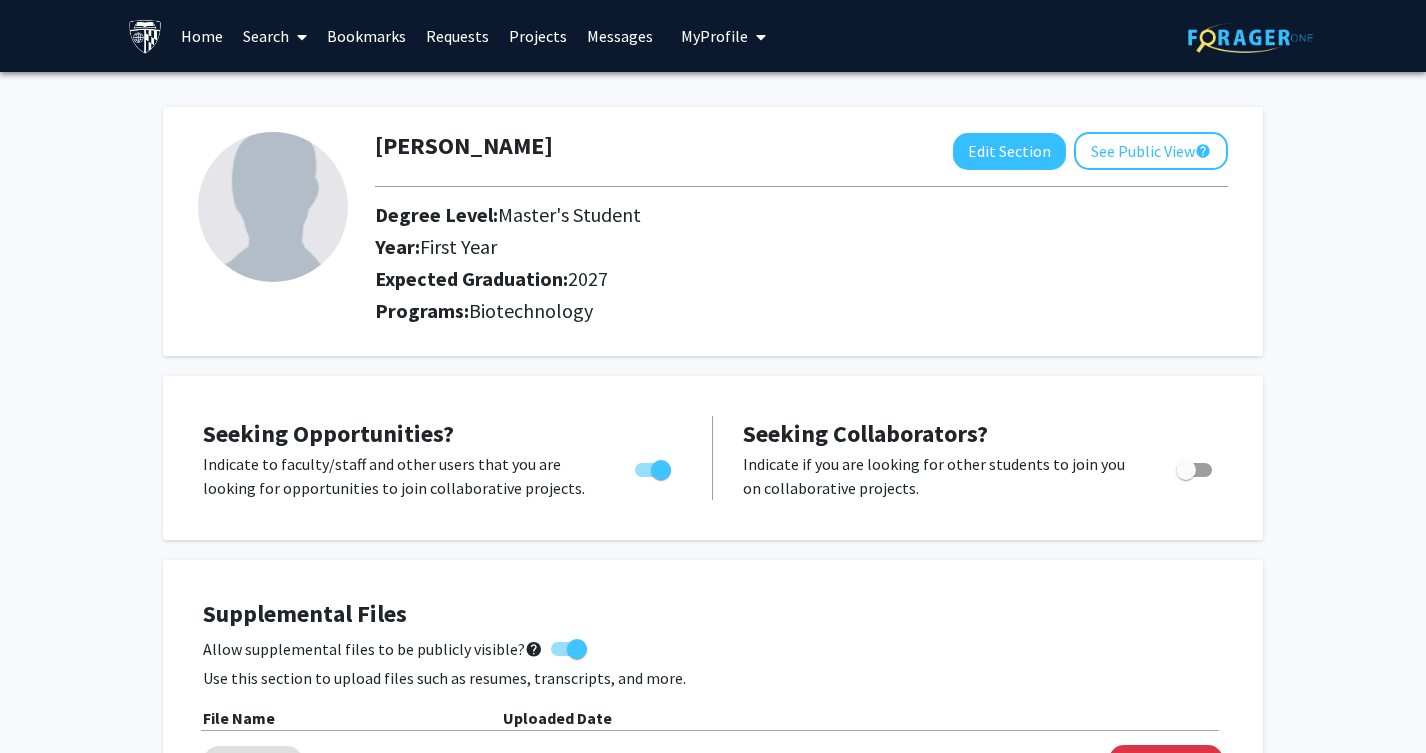 click on "Home" at bounding box center [202, 36] 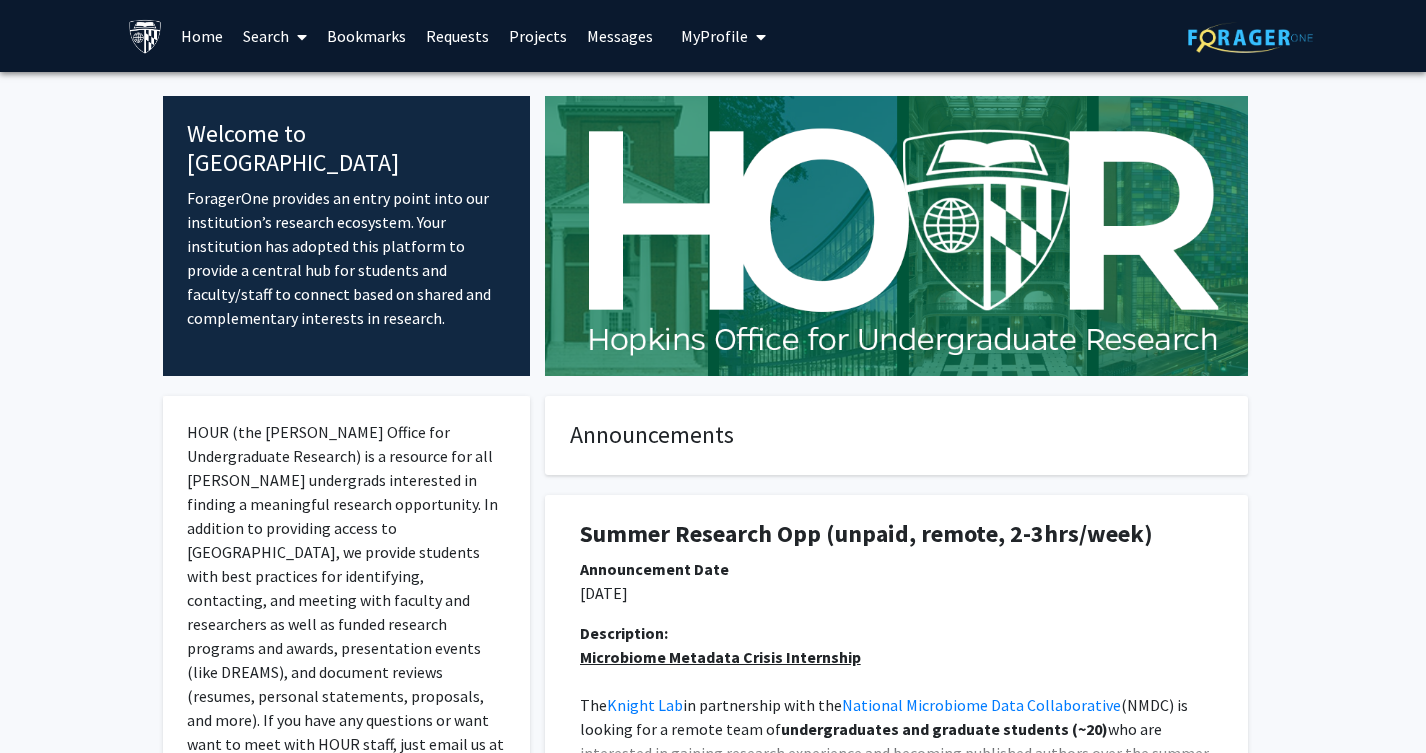 click on "Requests" at bounding box center (457, 36) 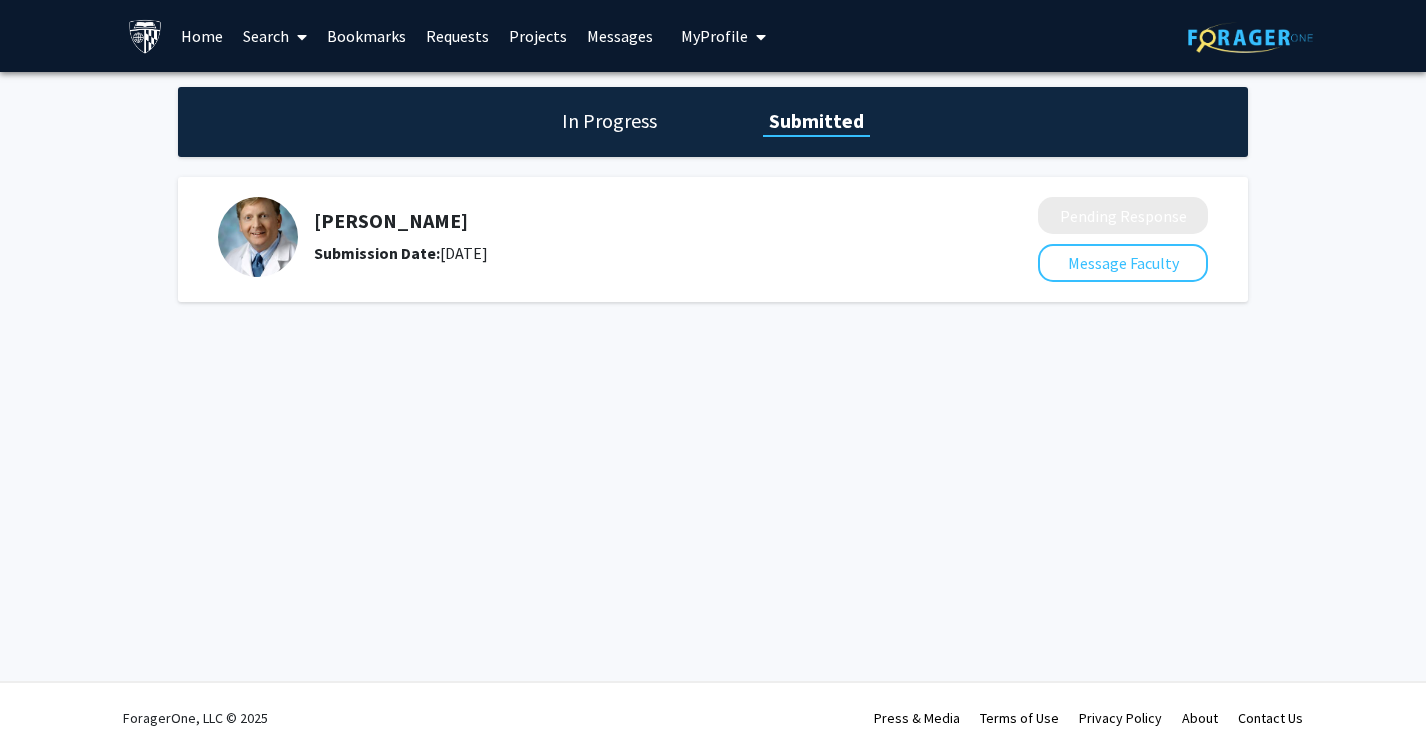 click on "Gregory Kirk" 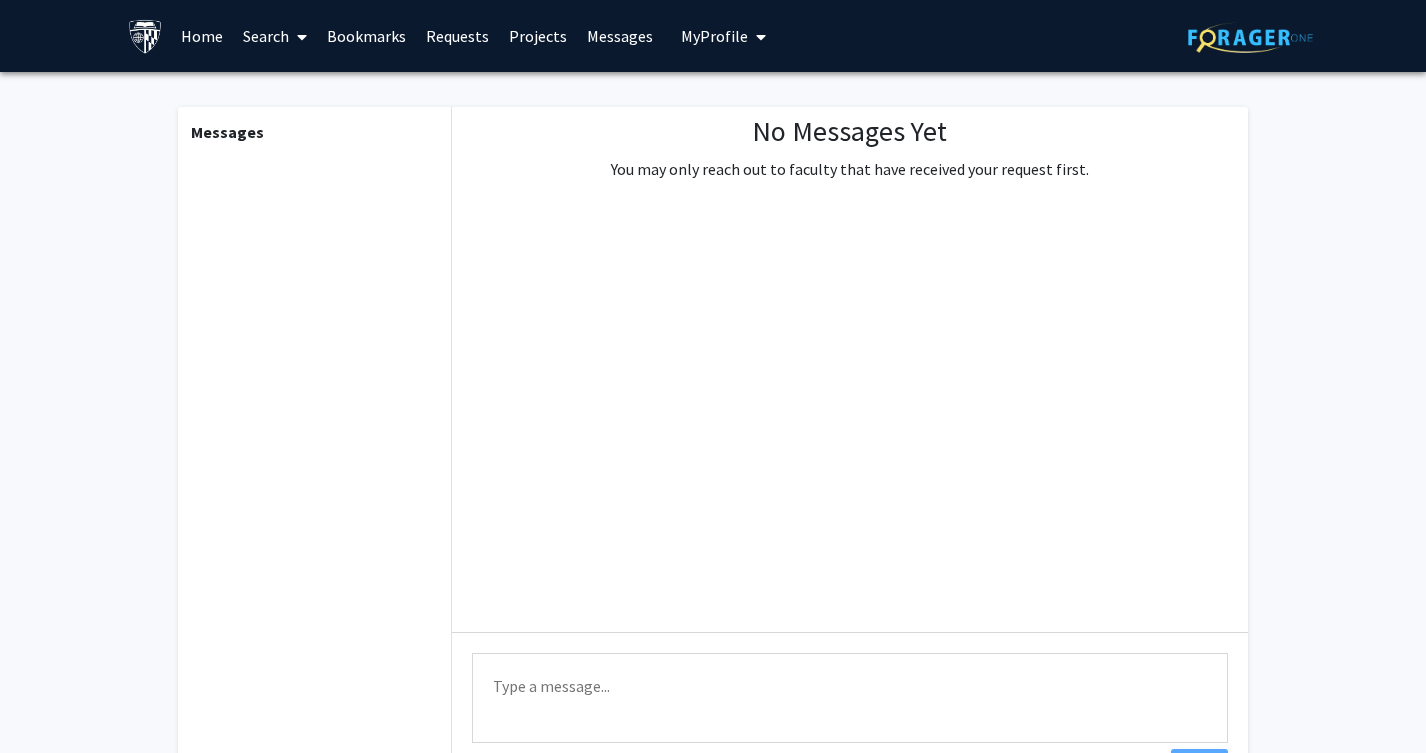 click on "Projects" at bounding box center (538, 36) 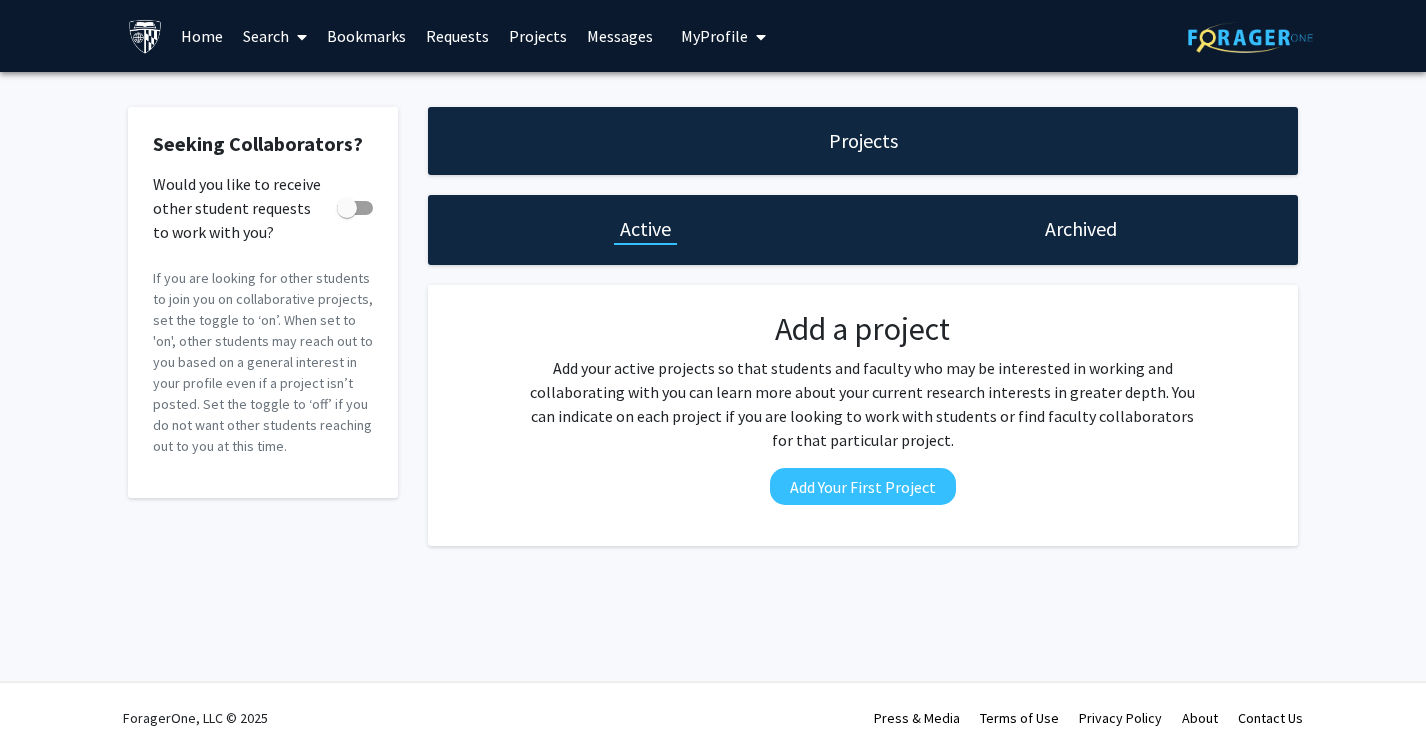 click on "Home" at bounding box center [202, 36] 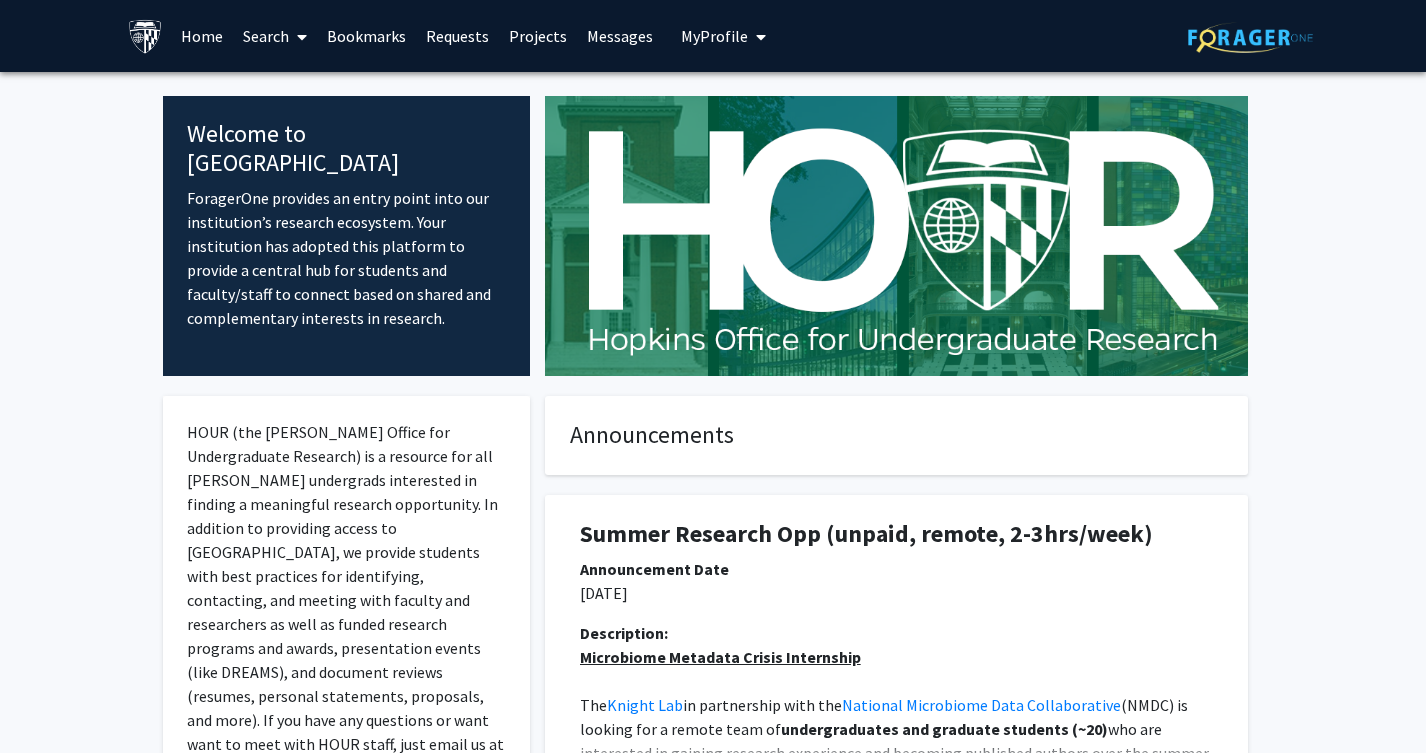 scroll, scrollTop: 0, scrollLeft: 0, axis: both 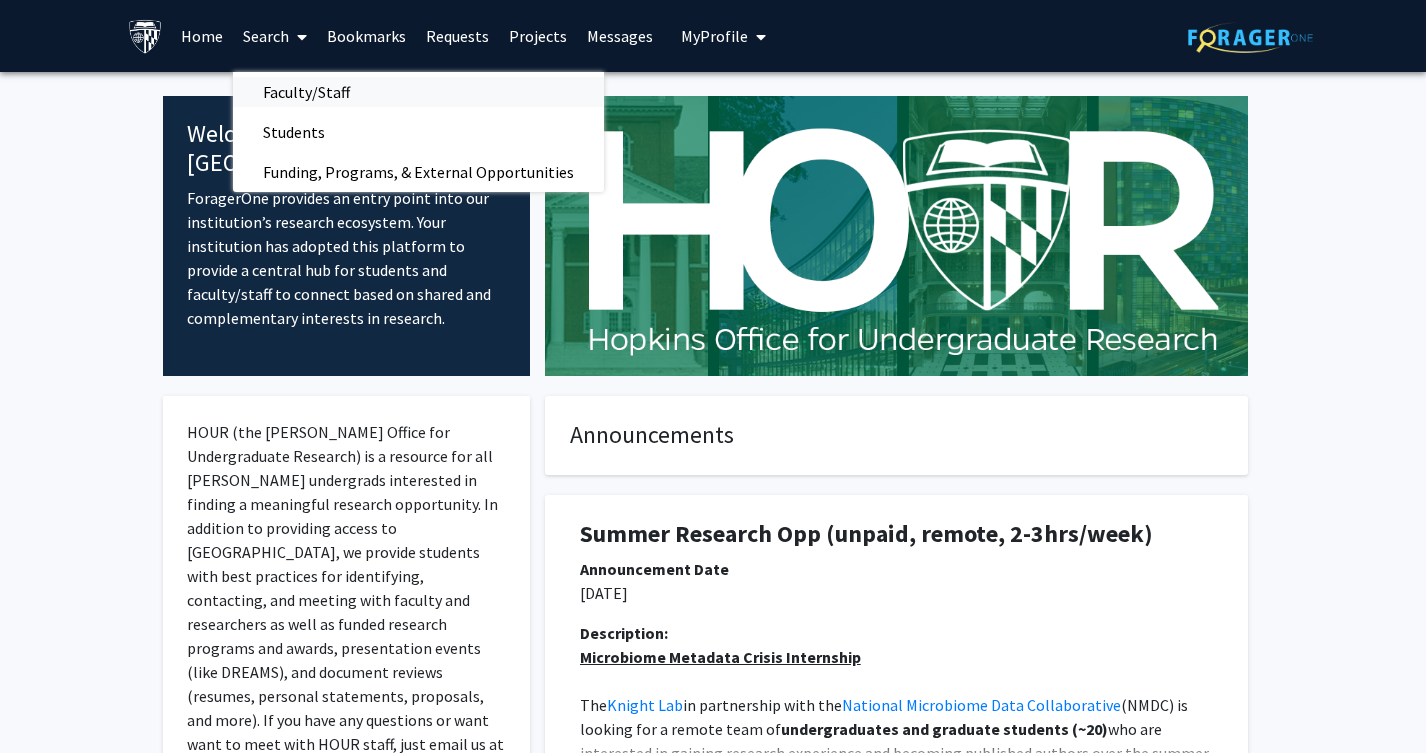 click on "Faculty/Staff" at bounding box center (306, 92) 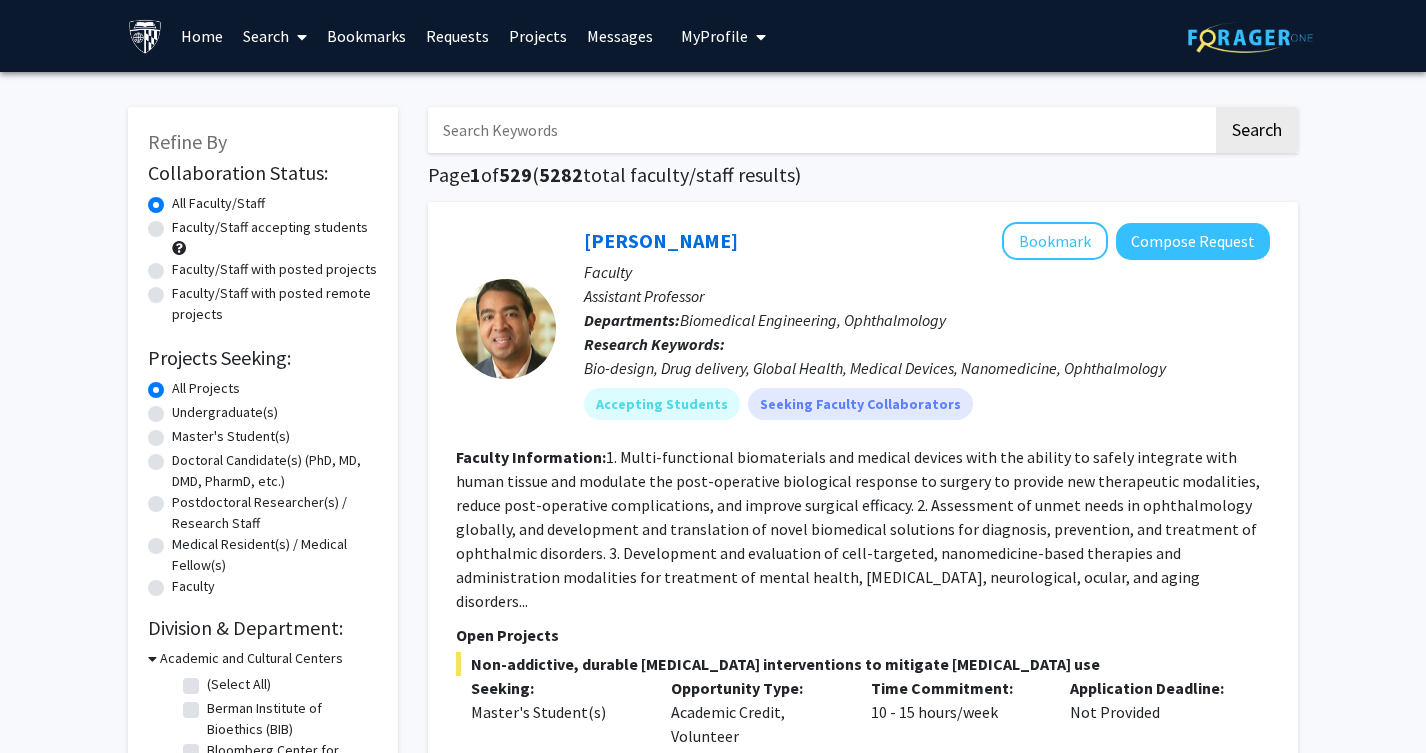 scroll, scrollTop: 0, scrollLeft: 0, axis: both 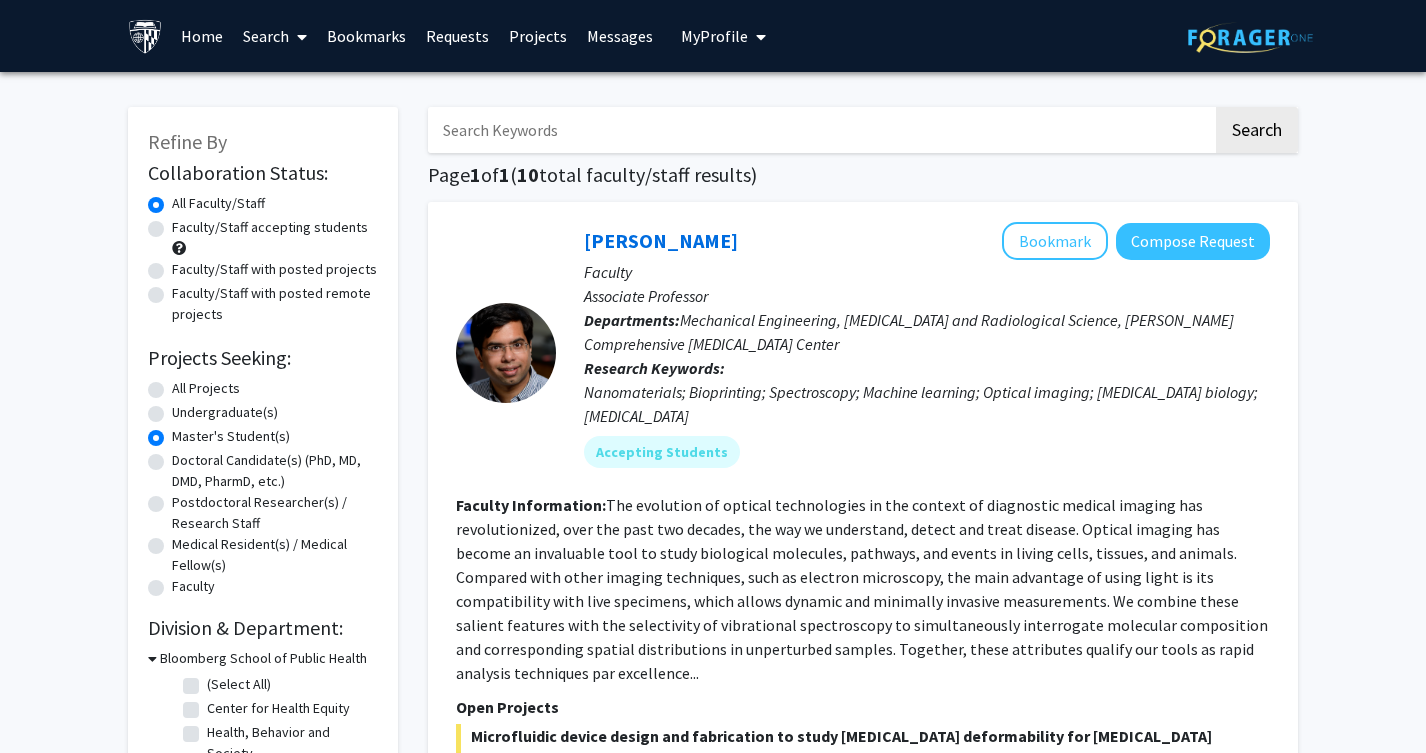 click on "All Projects" 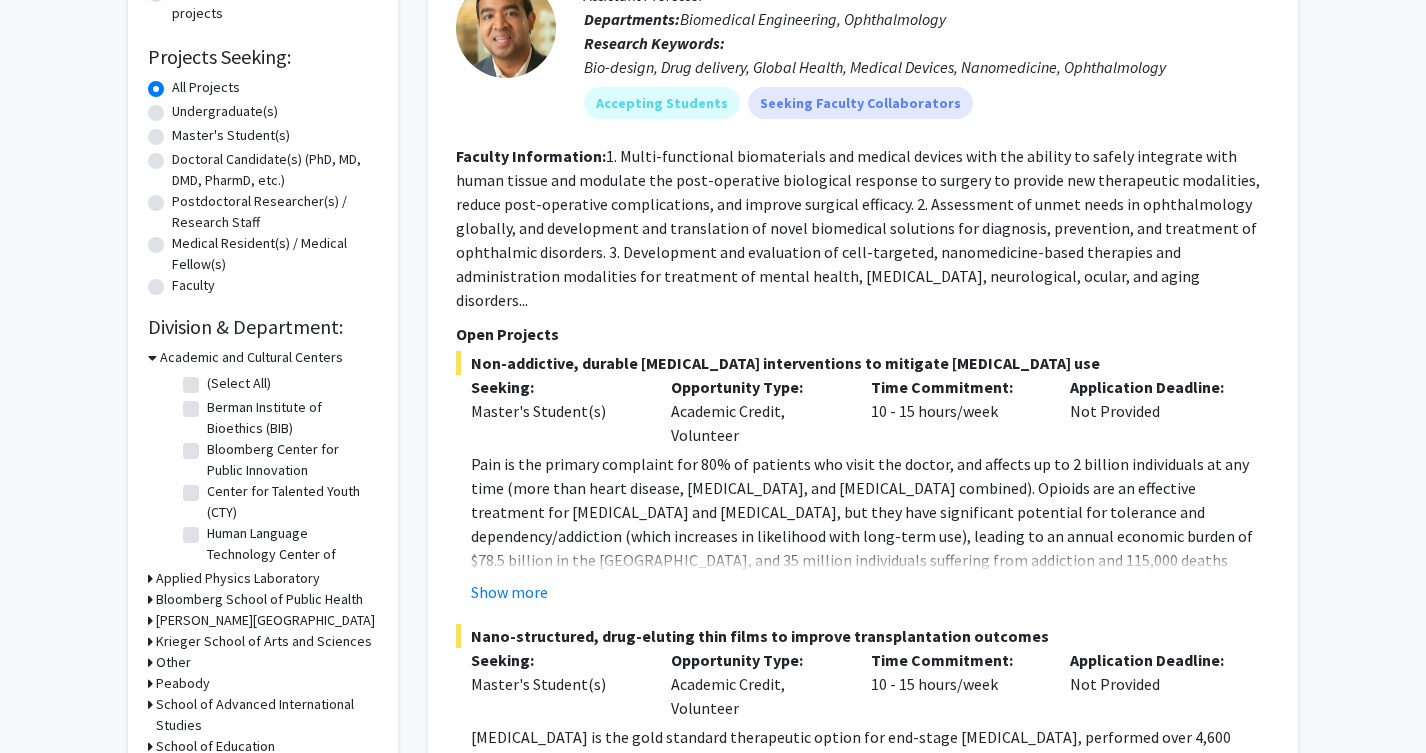 scroll, scrollTop: 325, scrollLeft: 0, axis: vertical 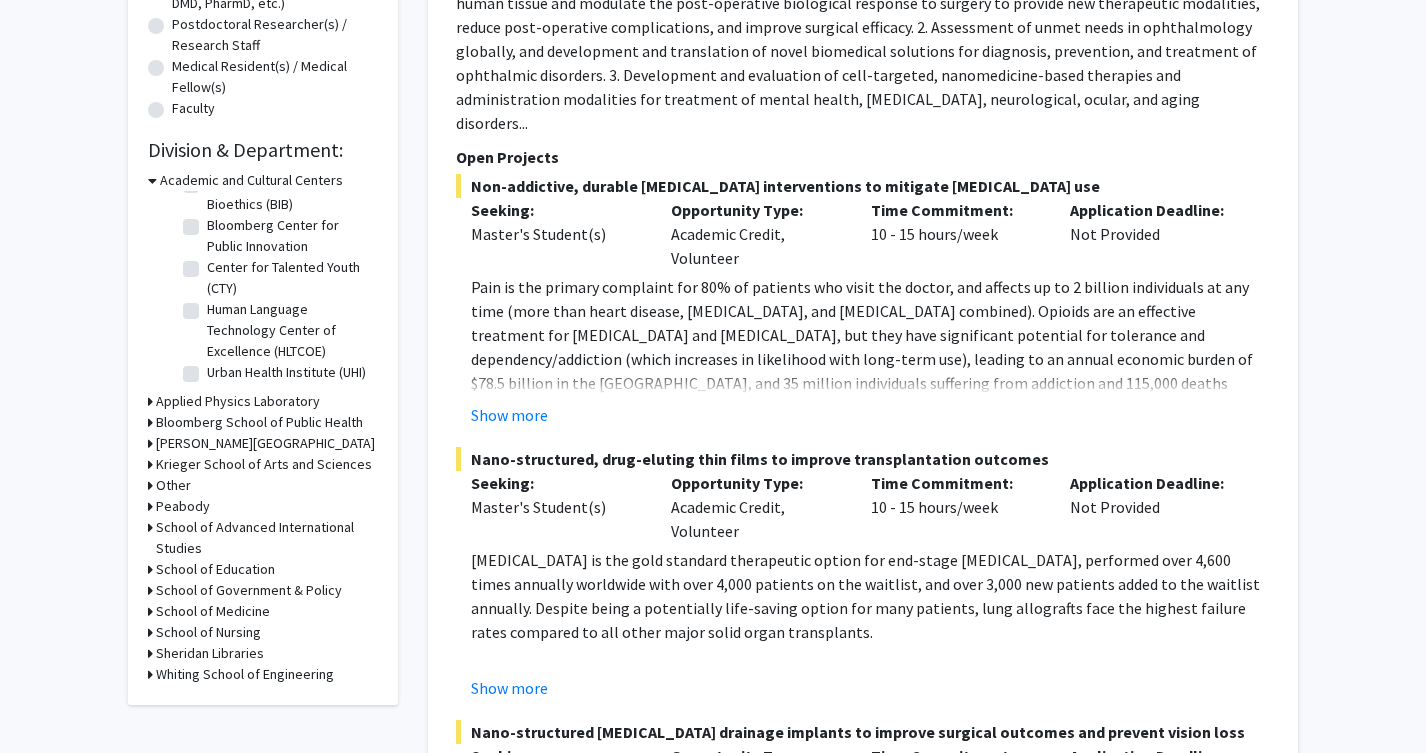 click 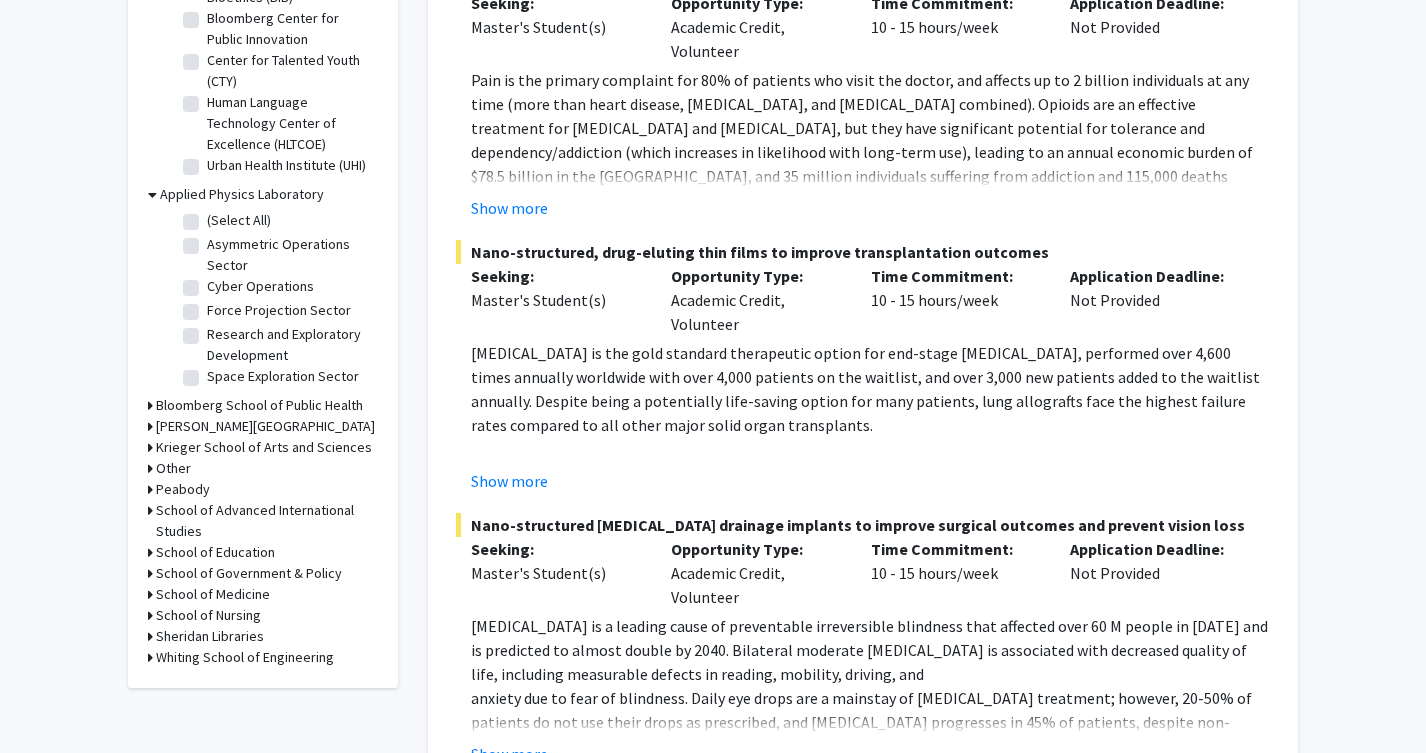scroll, scrollTop: 643, scrollLeft: 0, axis: vertical 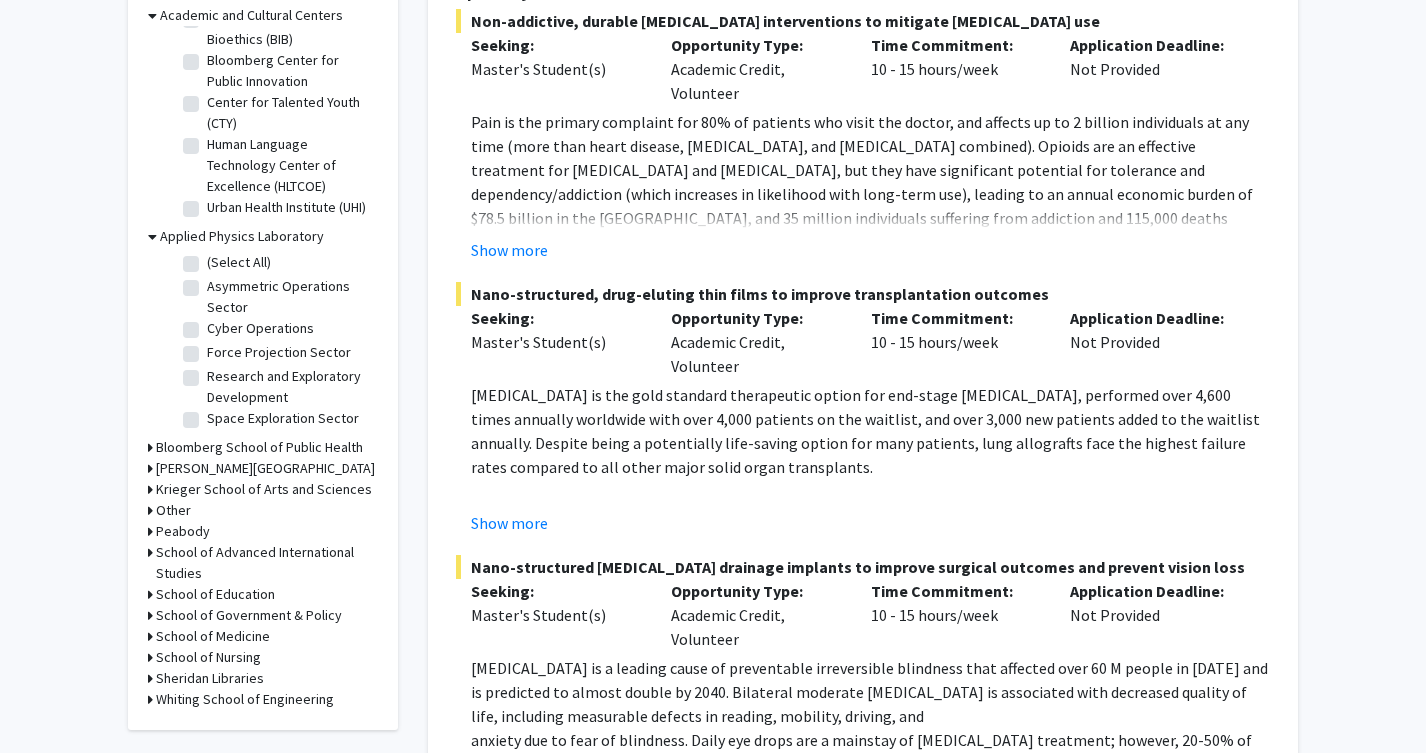 click on "Refine By Collaboration Status: Collaboration Status  All Faculty/Staff    Collaboration Status  Faculty/Staff accepting students    Collaboration Status  Faculty/Staff with posted projects    Collaboration Status  Faculty/Staff with posted remote projects    Projects Seeking: Projects Seeking Level  All Projects    Projects Seeking Level  Undergraduate(s)    Projects Seeking Level  Master's Student(s)    Projects Seeking Level  Doctoral Candidate(s) (PhD, MD, DMD, PharmD, etc.)    Projects Seeking Level  Postdoctoral Researcher(s) / Research Staff    Projects Seeking Level  Medical Resident(s) / Medical Fellow(s)    Projects Seeking Level  Faculty    Division & Department:      Academic and Cultural Centers  (Select All)  (Select All)  Berman Institute of Bioethics (BIB)  Berman Institute of Bioethics (BIB)  Bloomberg Center for Public Innovation  Bloomberg Center for Public Innovation  Center for Talented Youth (CTY)  Center for Talented Youth (CTY)  Urban Health Institute (UHI)" 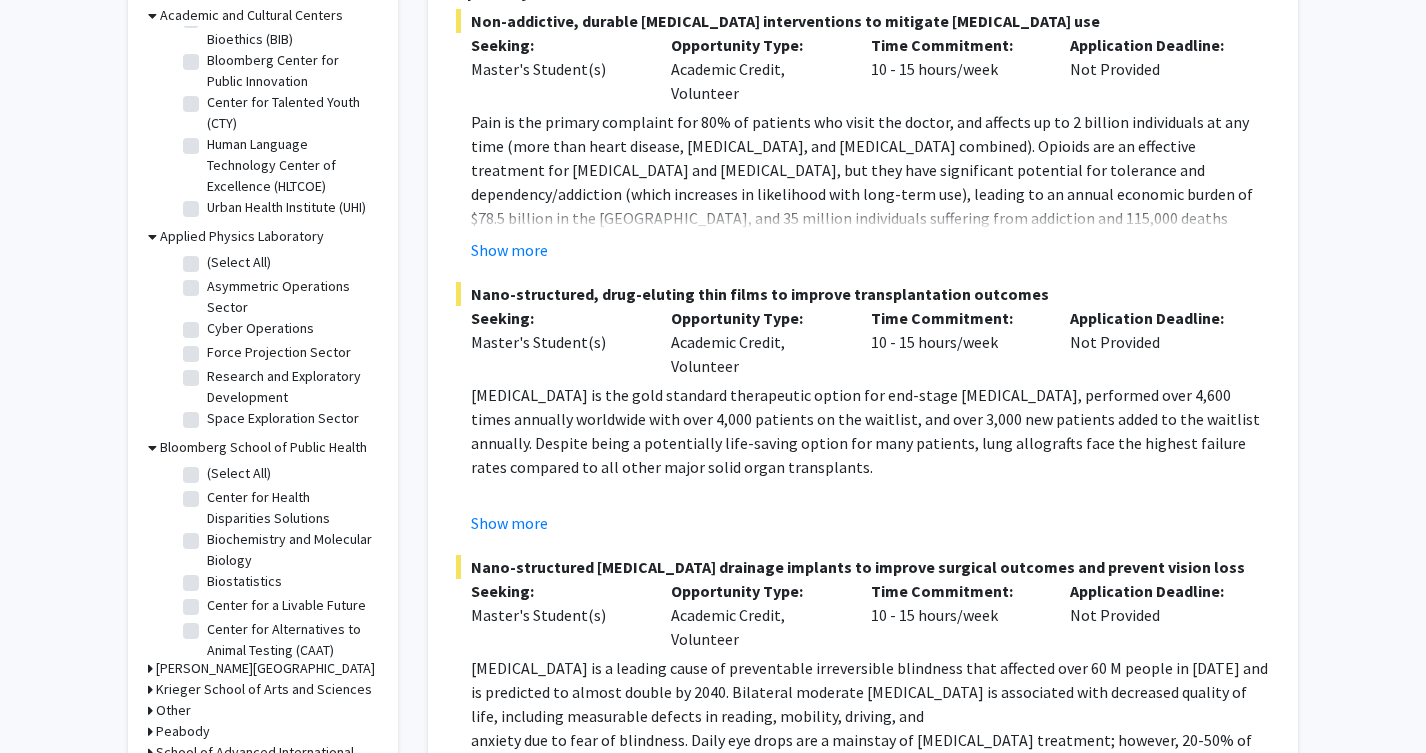 scroll, scrollTop: 0, scrollLeft: 0, axis: both 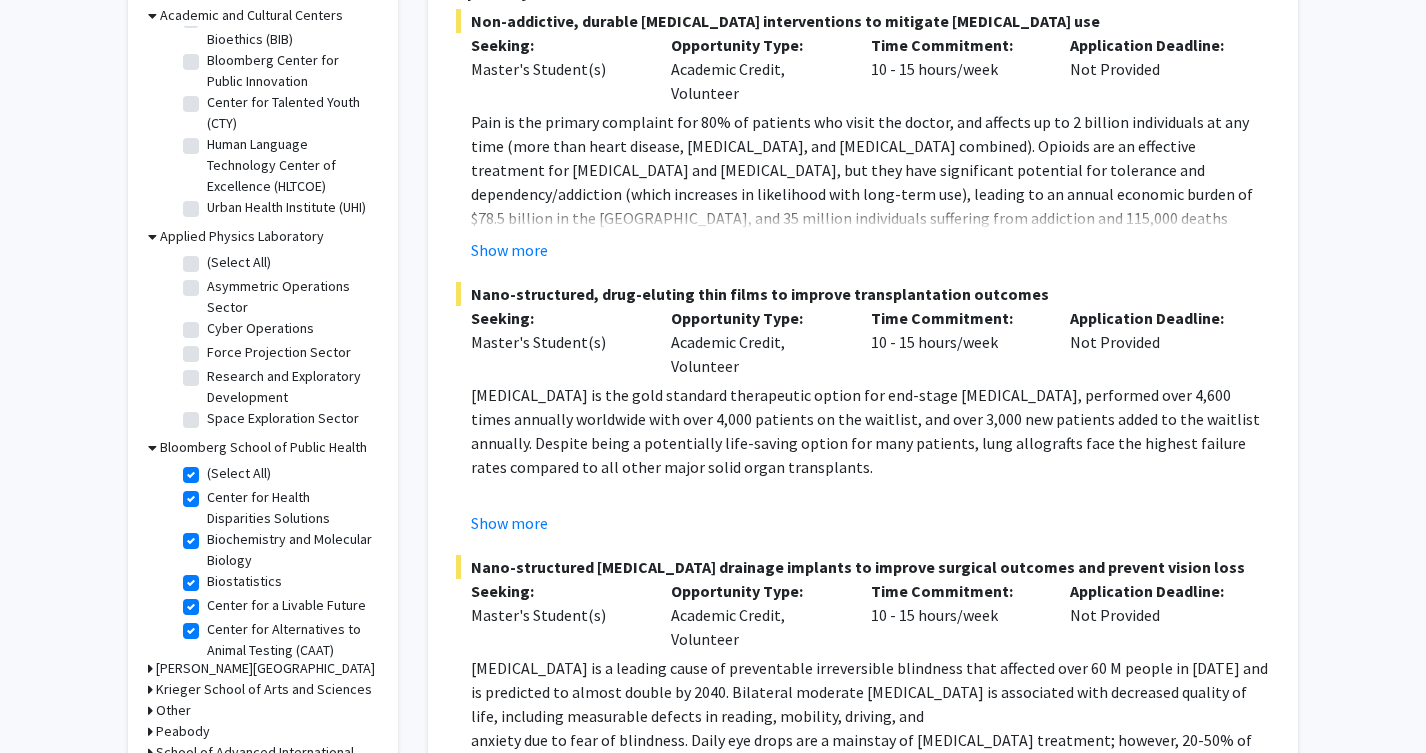checkbox on "true" 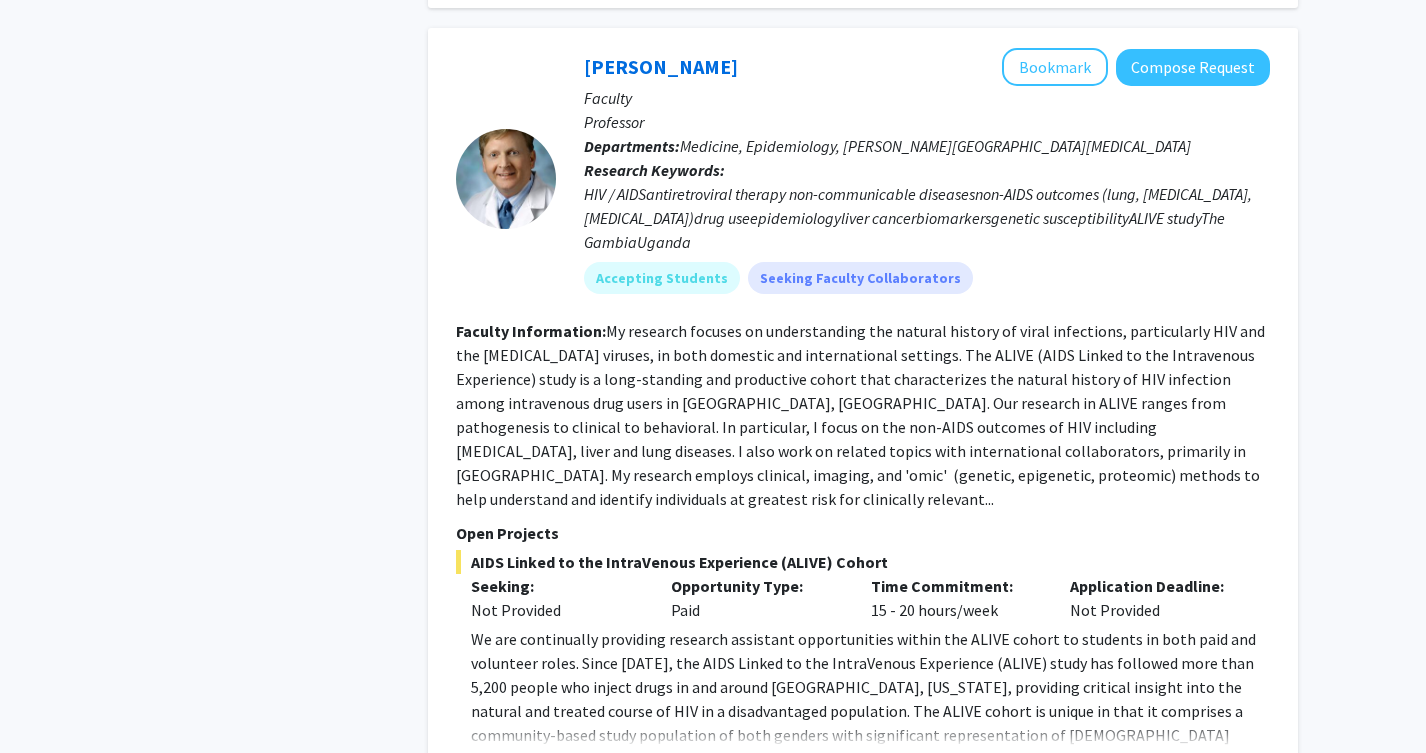 scroll, scrollTop: 2726, scrollLeft: 0, axis: vertical 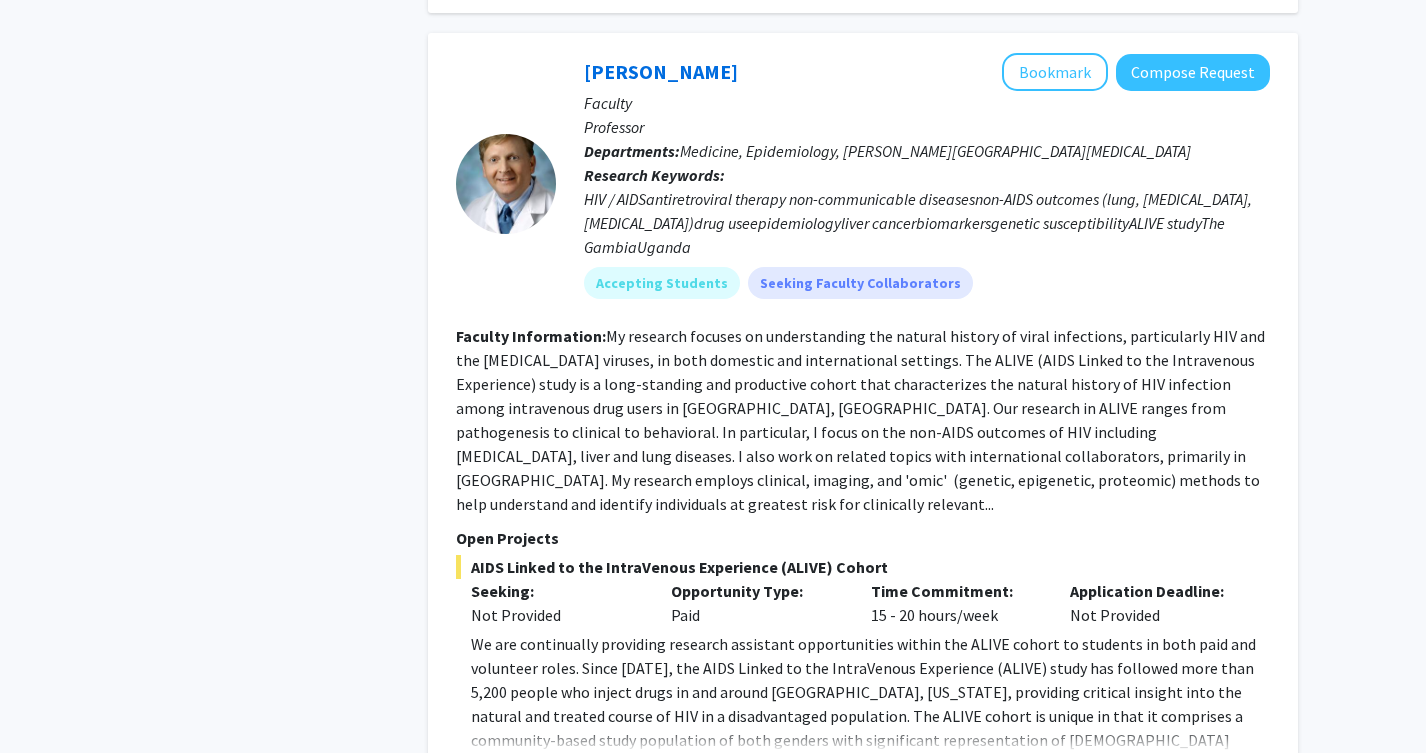 click on "Show more" 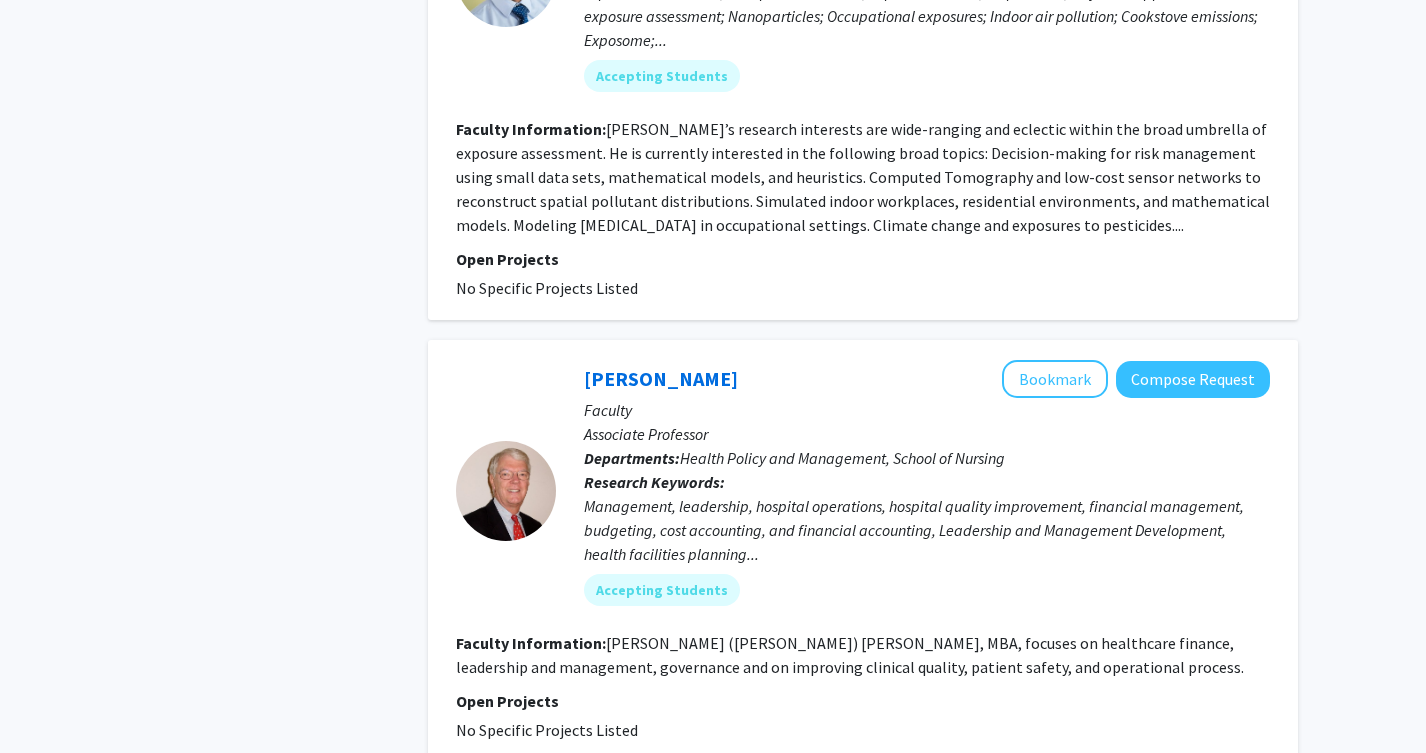 scroll, scrollTop: 6187, scrollLeft: 0, axis: vertical 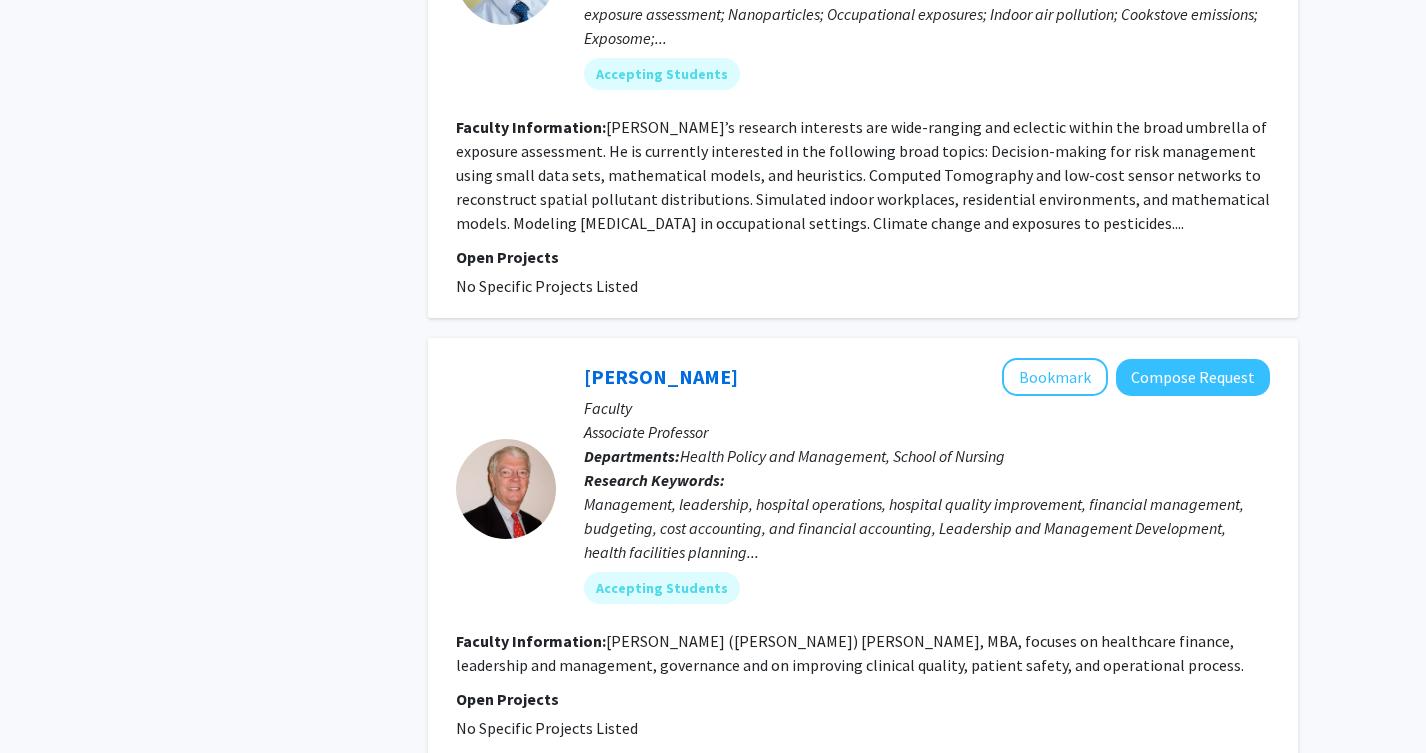 click on "2" 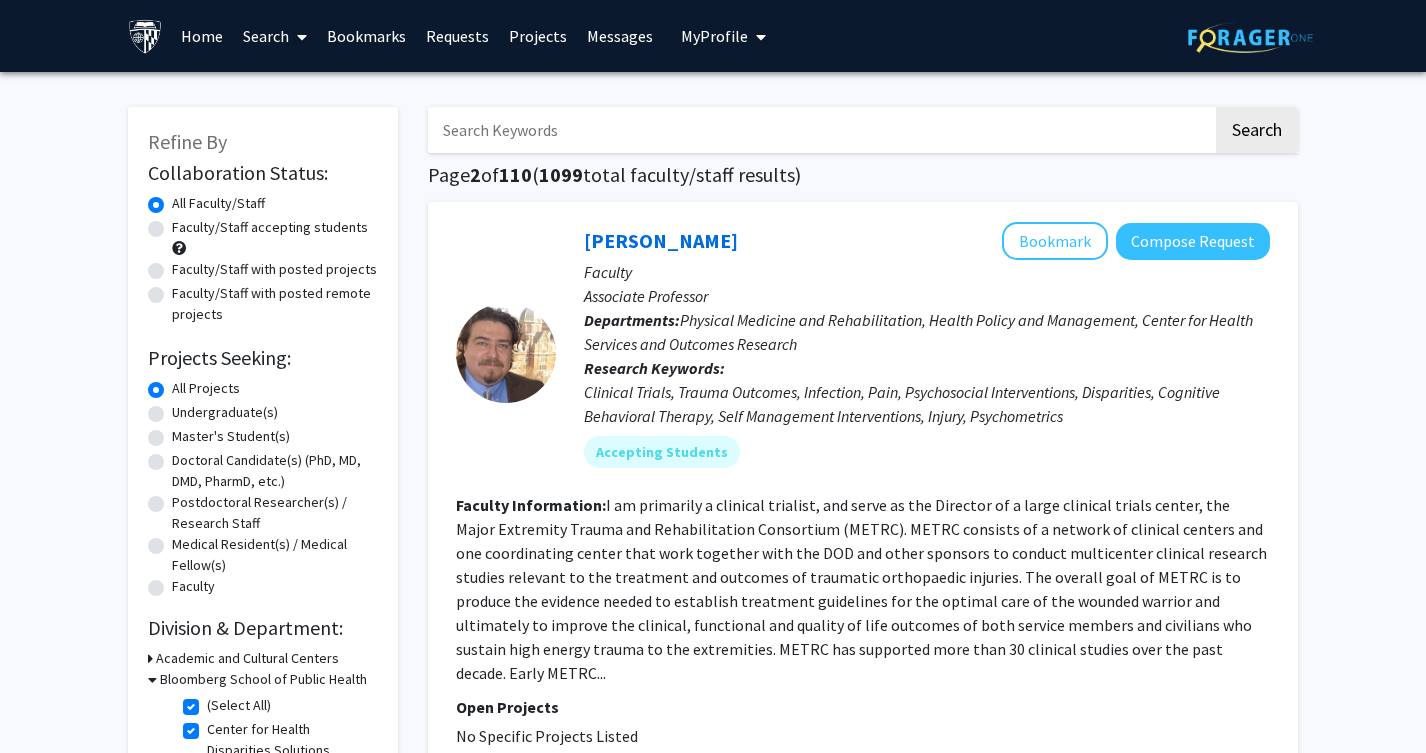 scroll, scrollTop: 0, scrollLeft: 0, axis: both 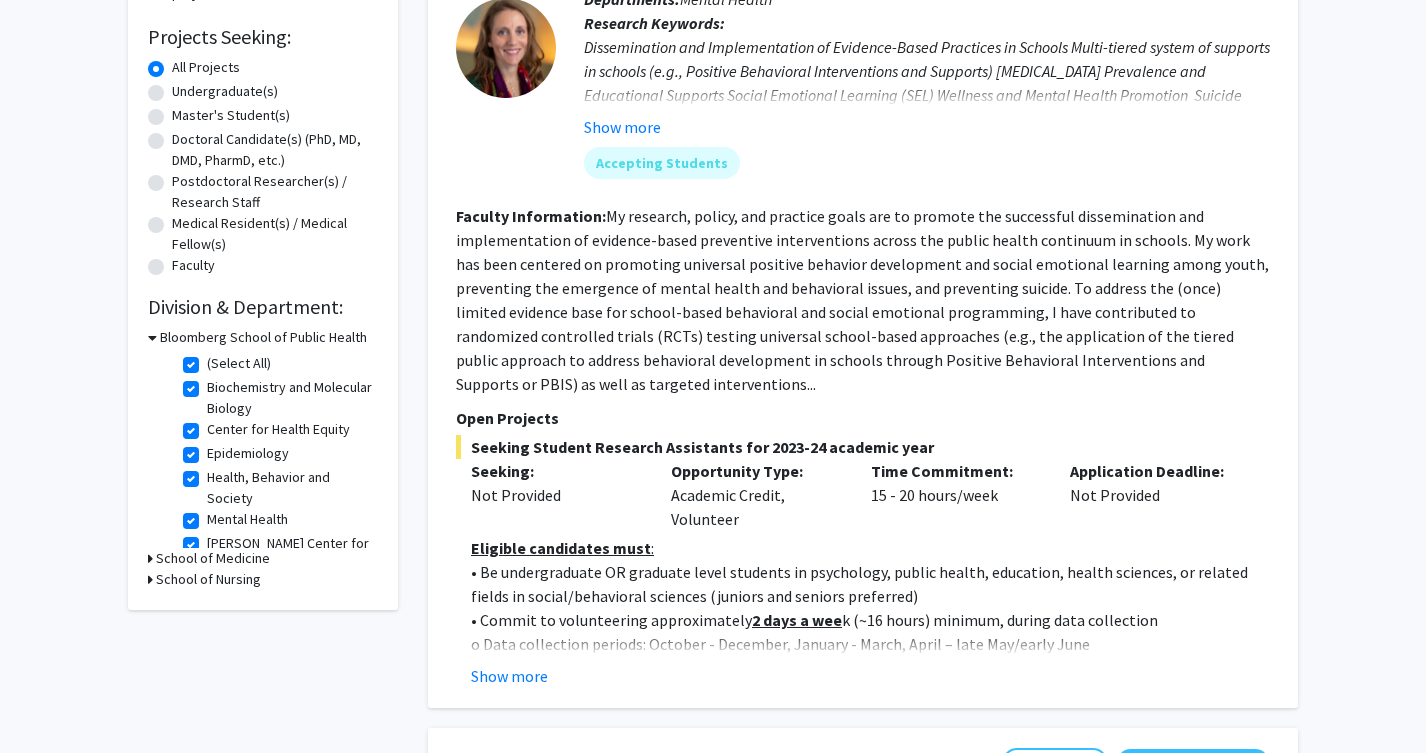 click 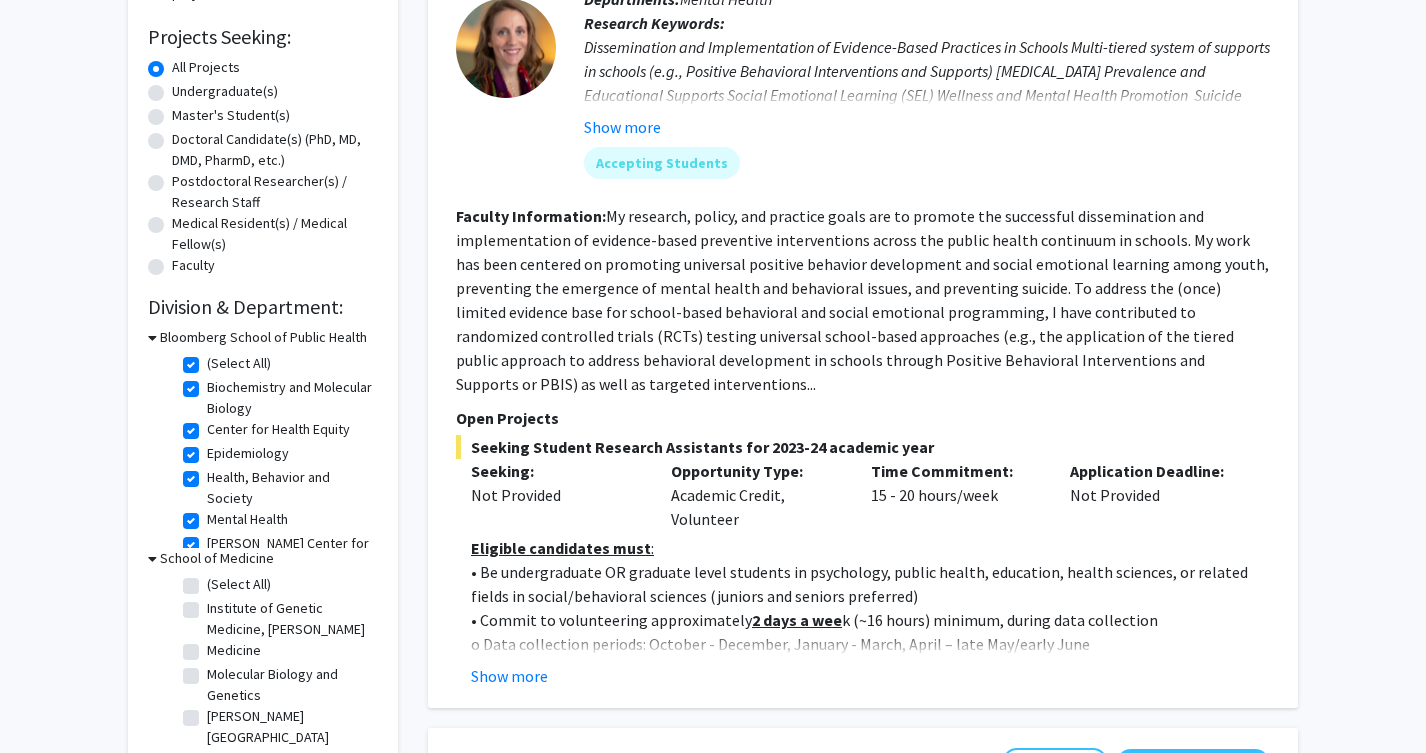 click on "(Select All)" 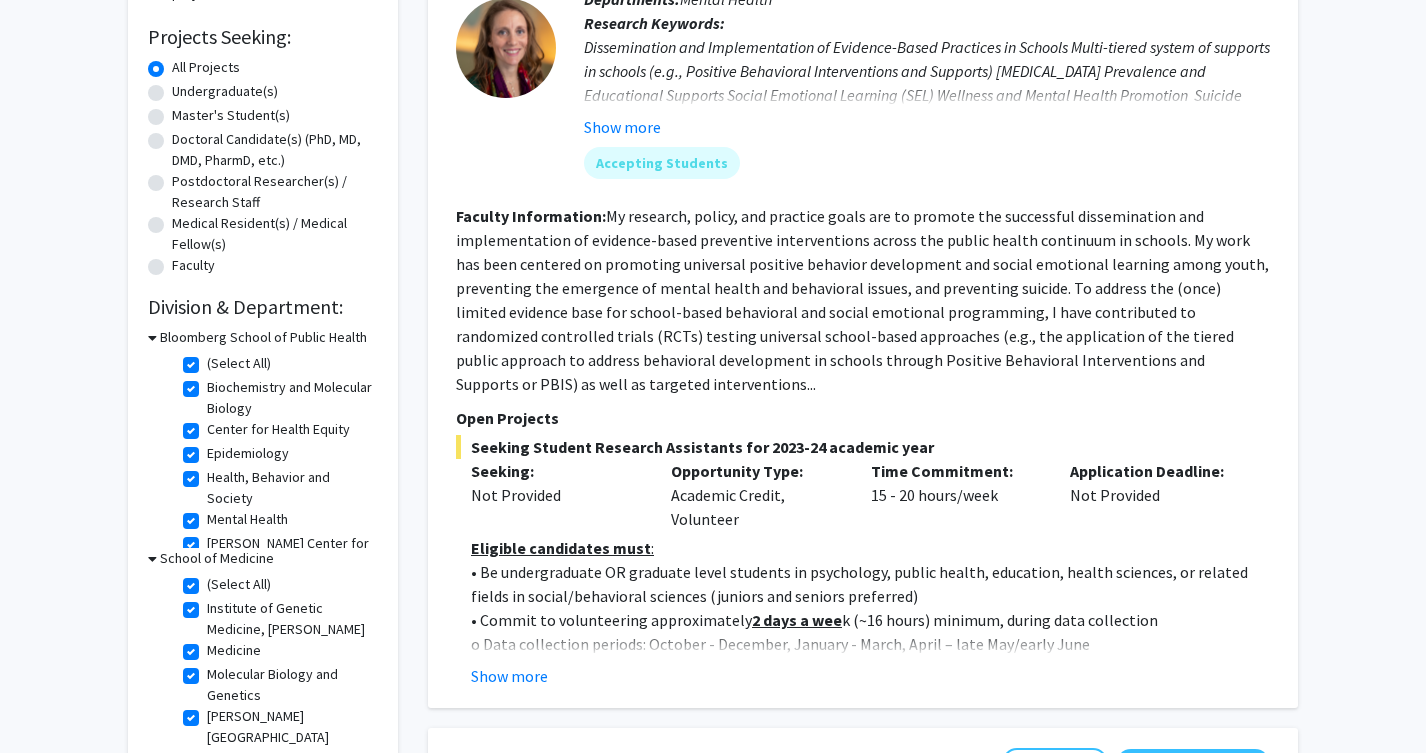 checkbox on "true" 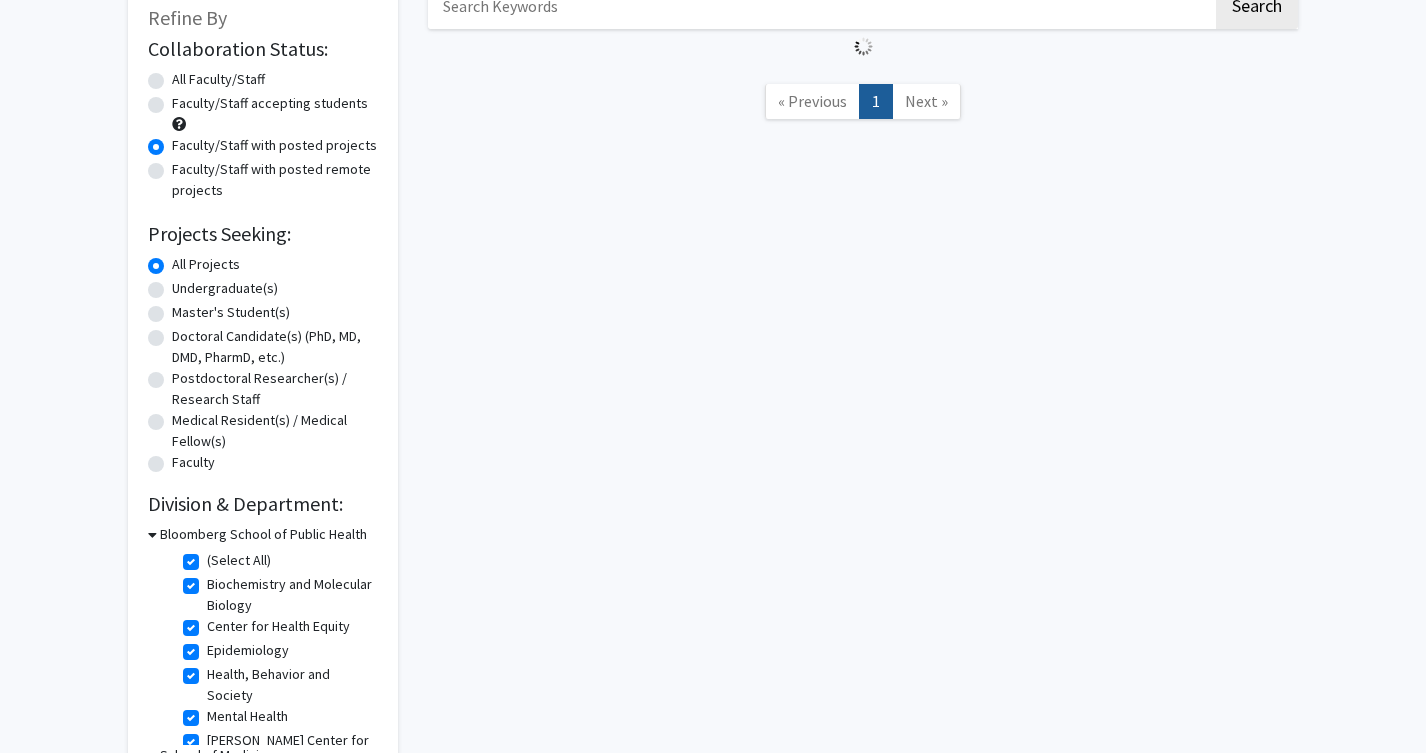 scroll, scrollTop: 142, scrollLeft: 0, axis: vertical 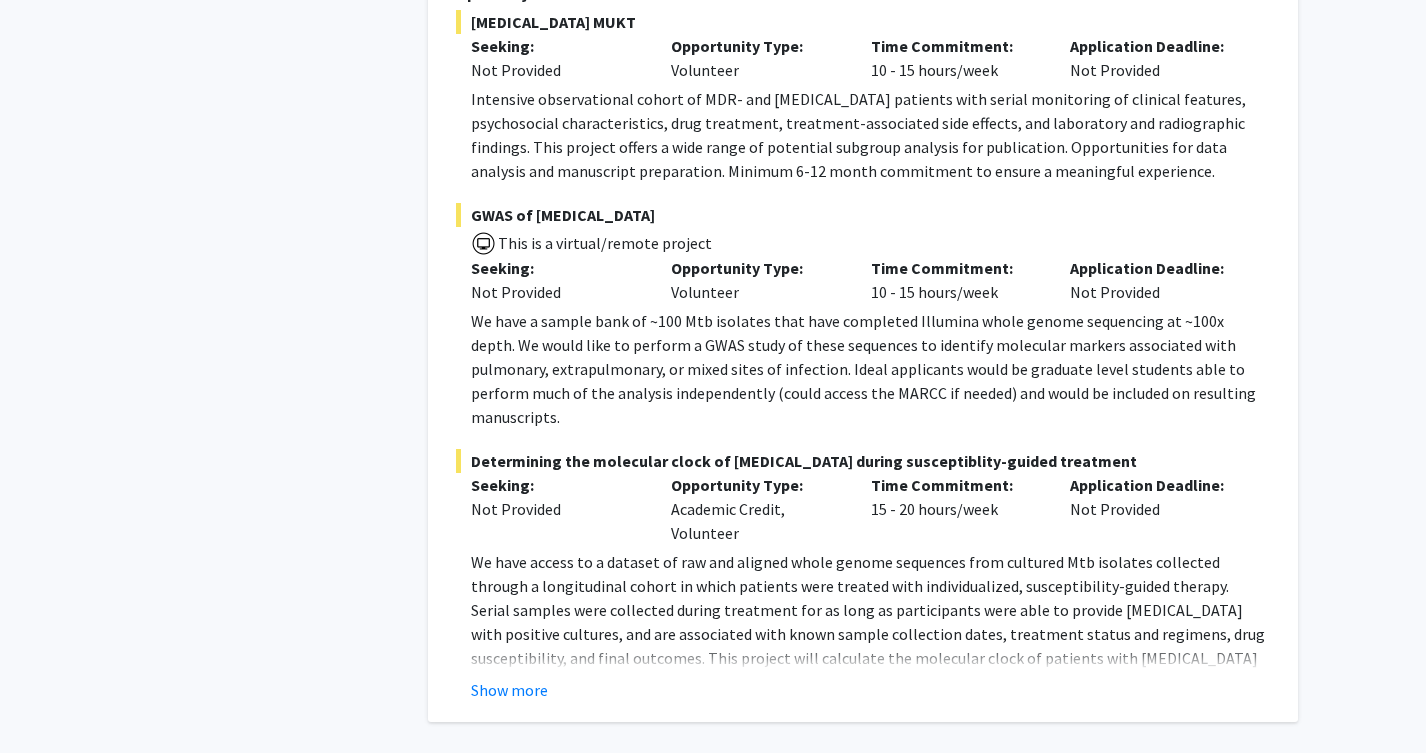 click on "2" 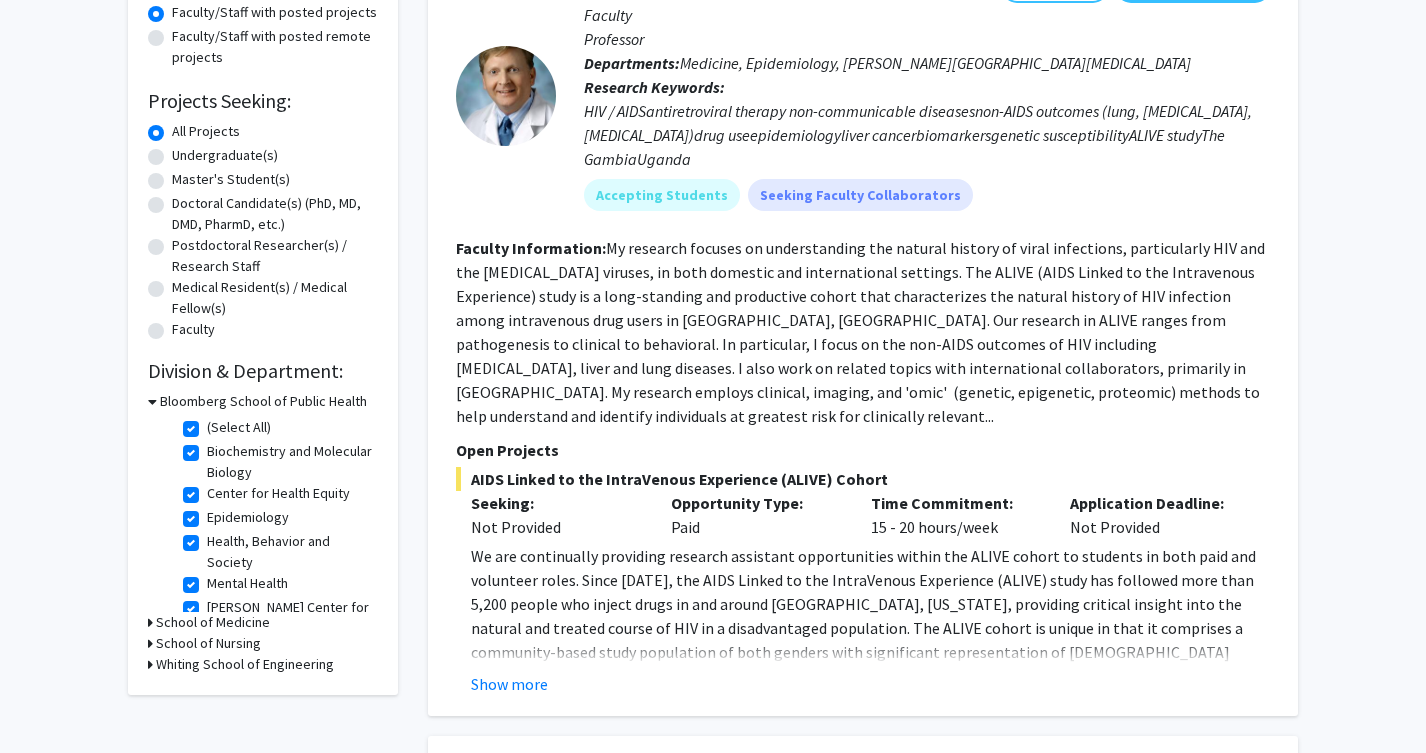 scroll, scrollTop: 267, scrollLeft: 0, axis: vertical 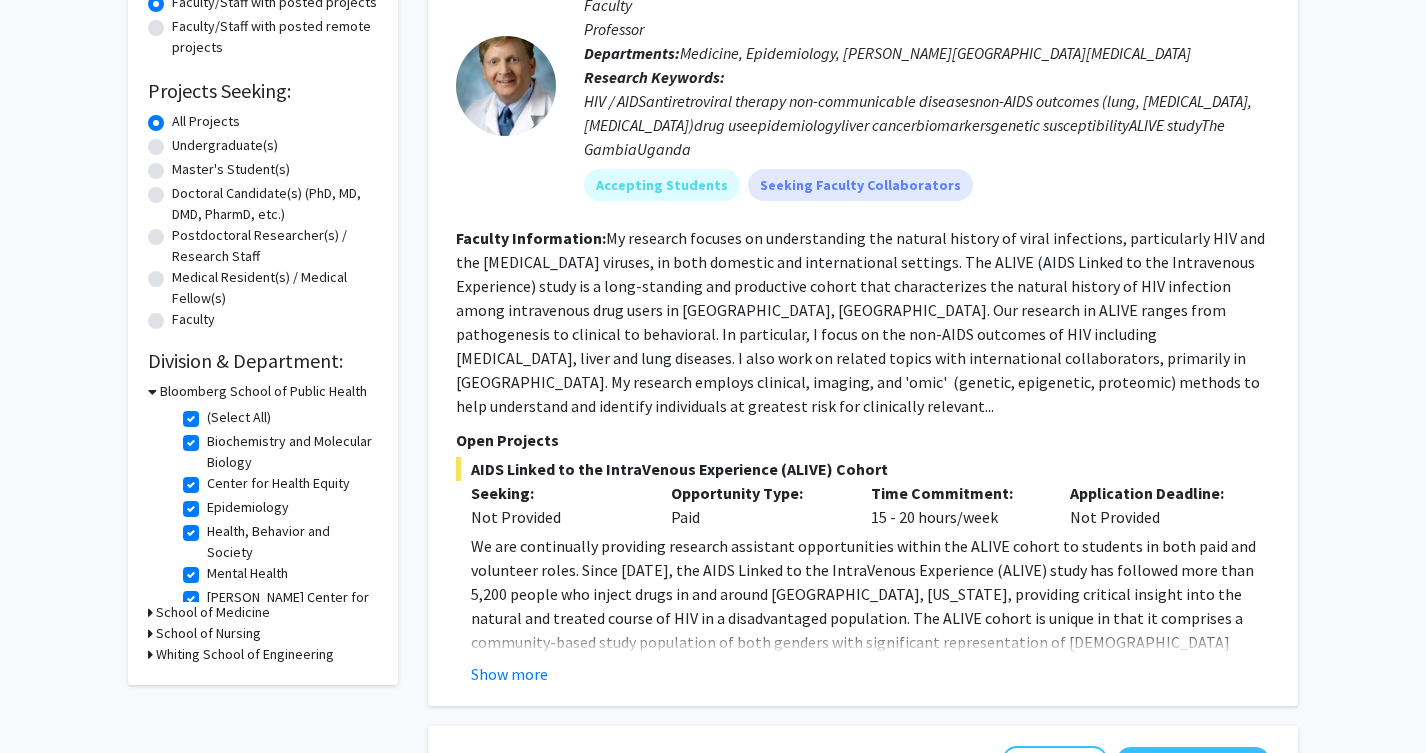 click on "(Select All)" 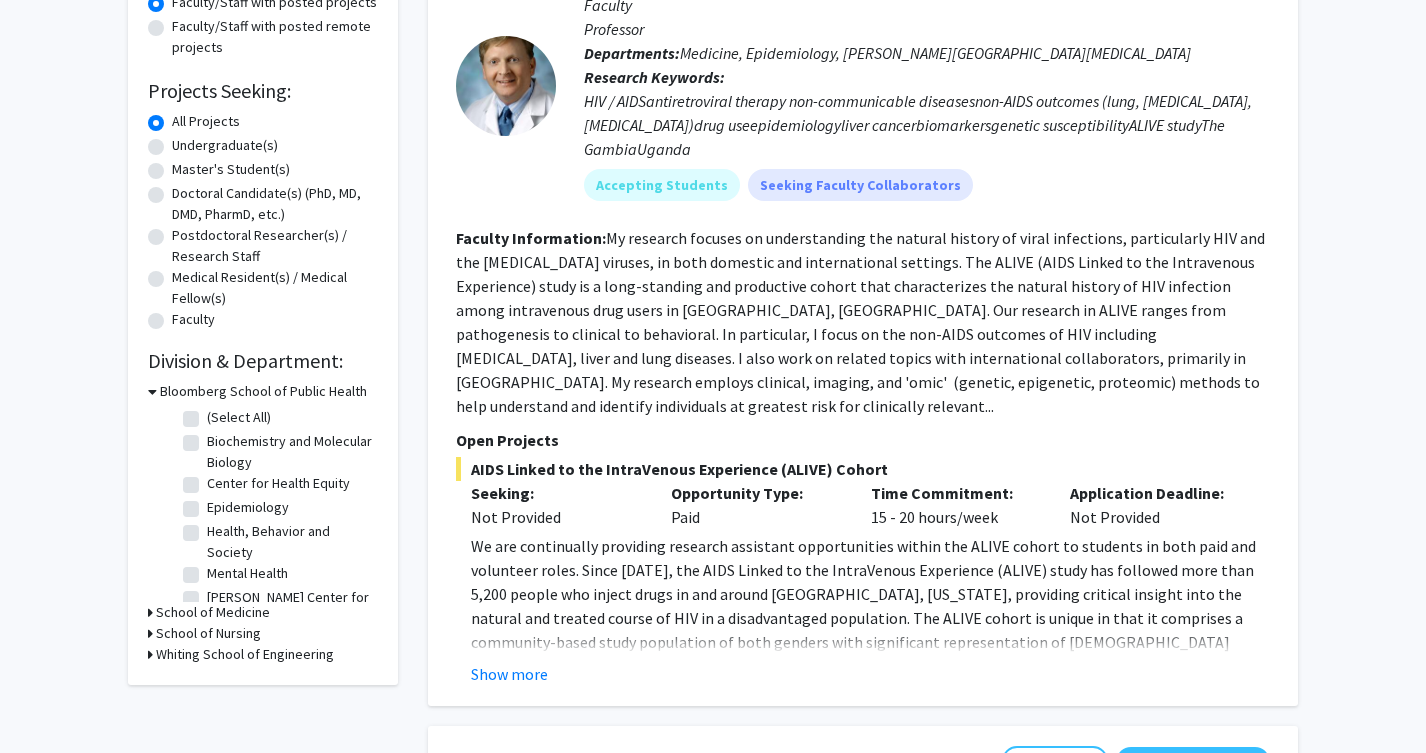 checkbox on "false" 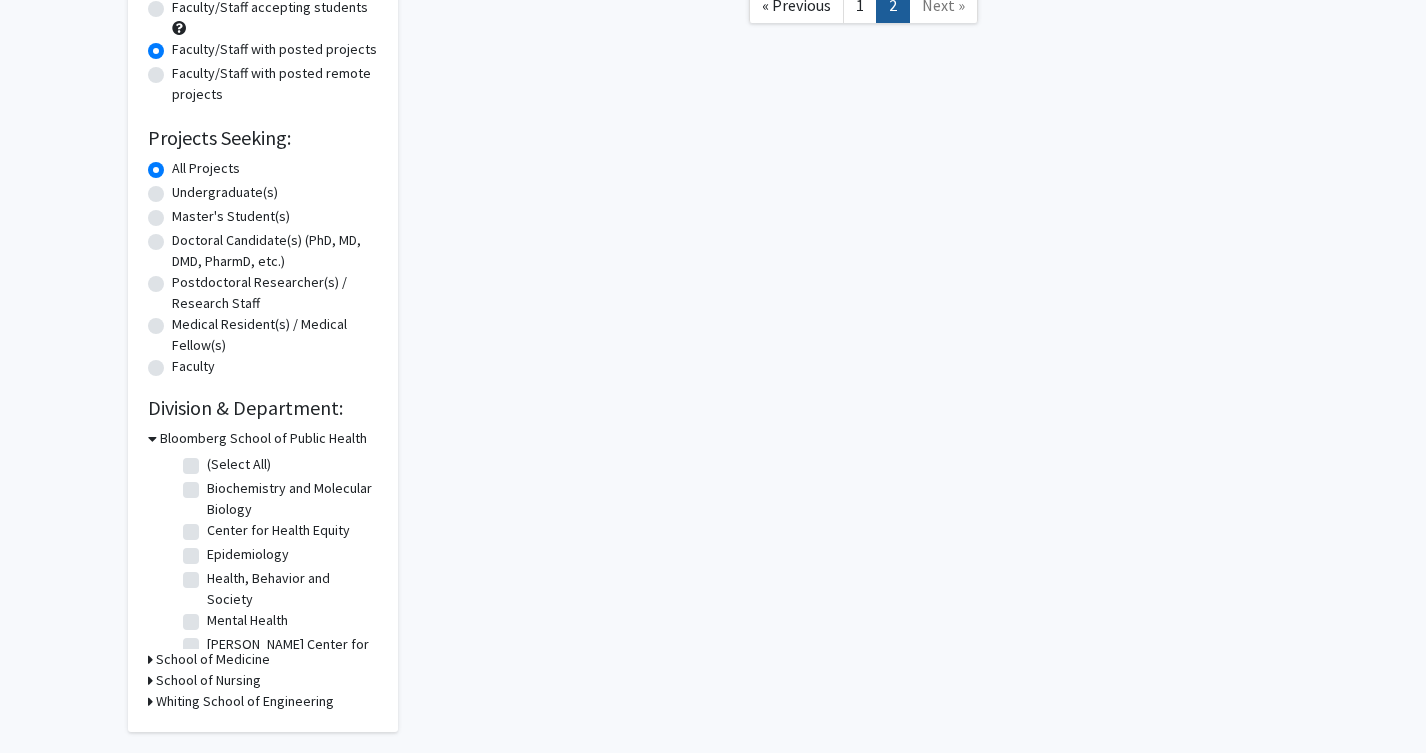 scroll, scrollTop: 248, scrollLeft: 0, axis: vertical 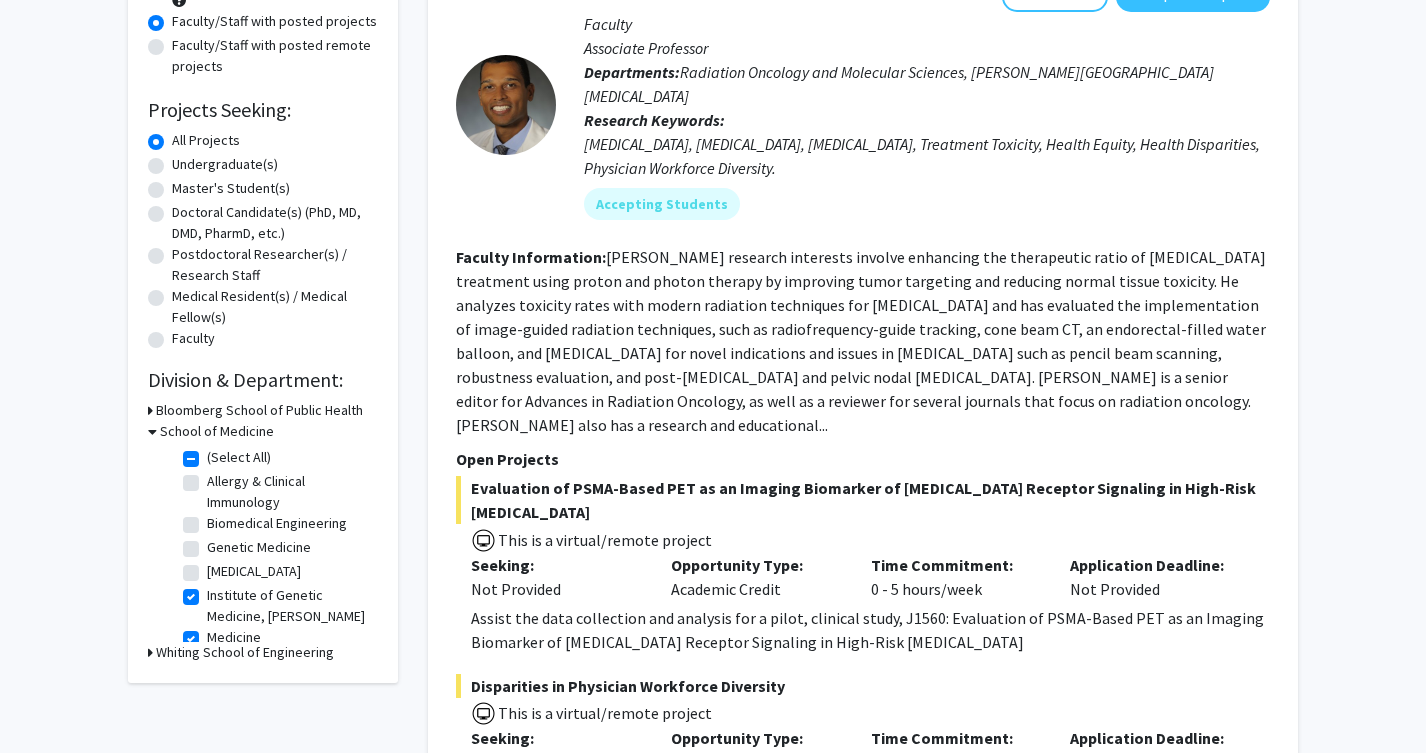 click on "(Select All)" 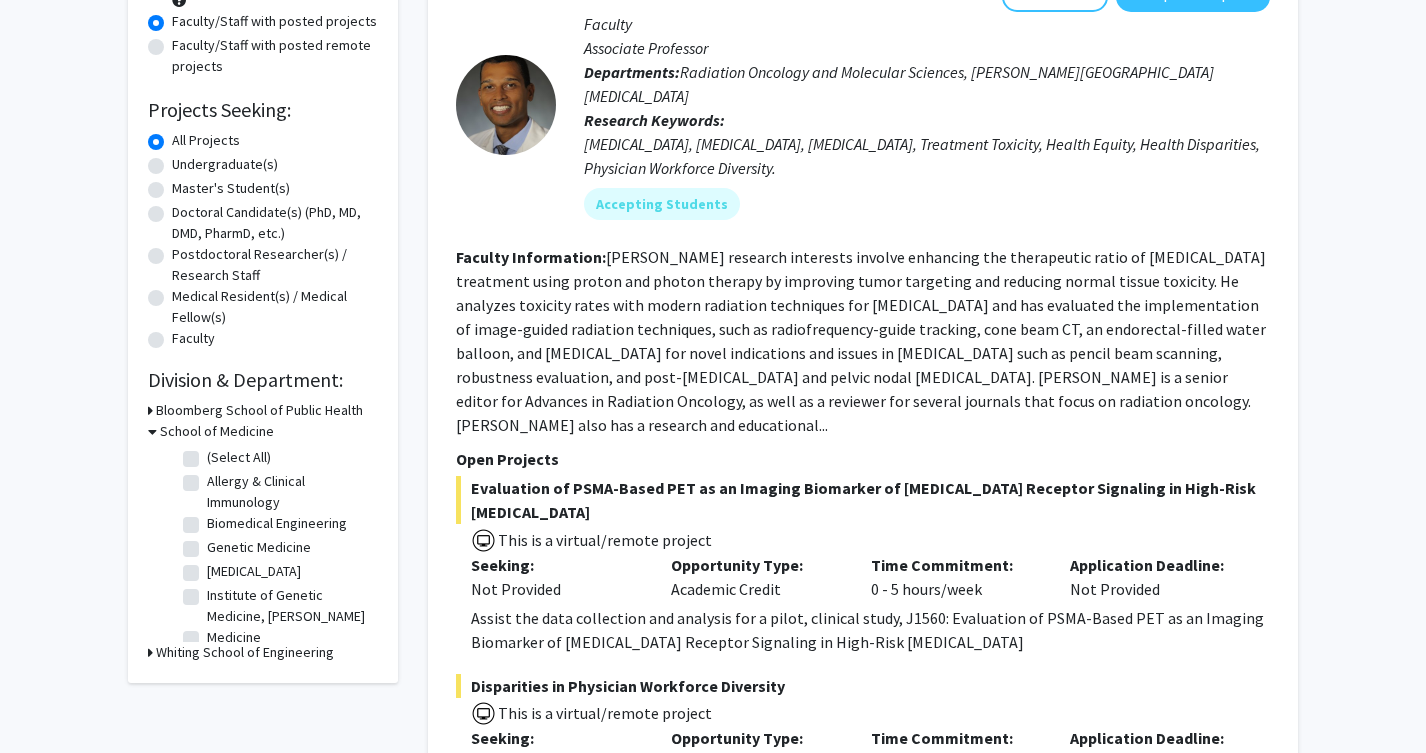 checkbox on "false" 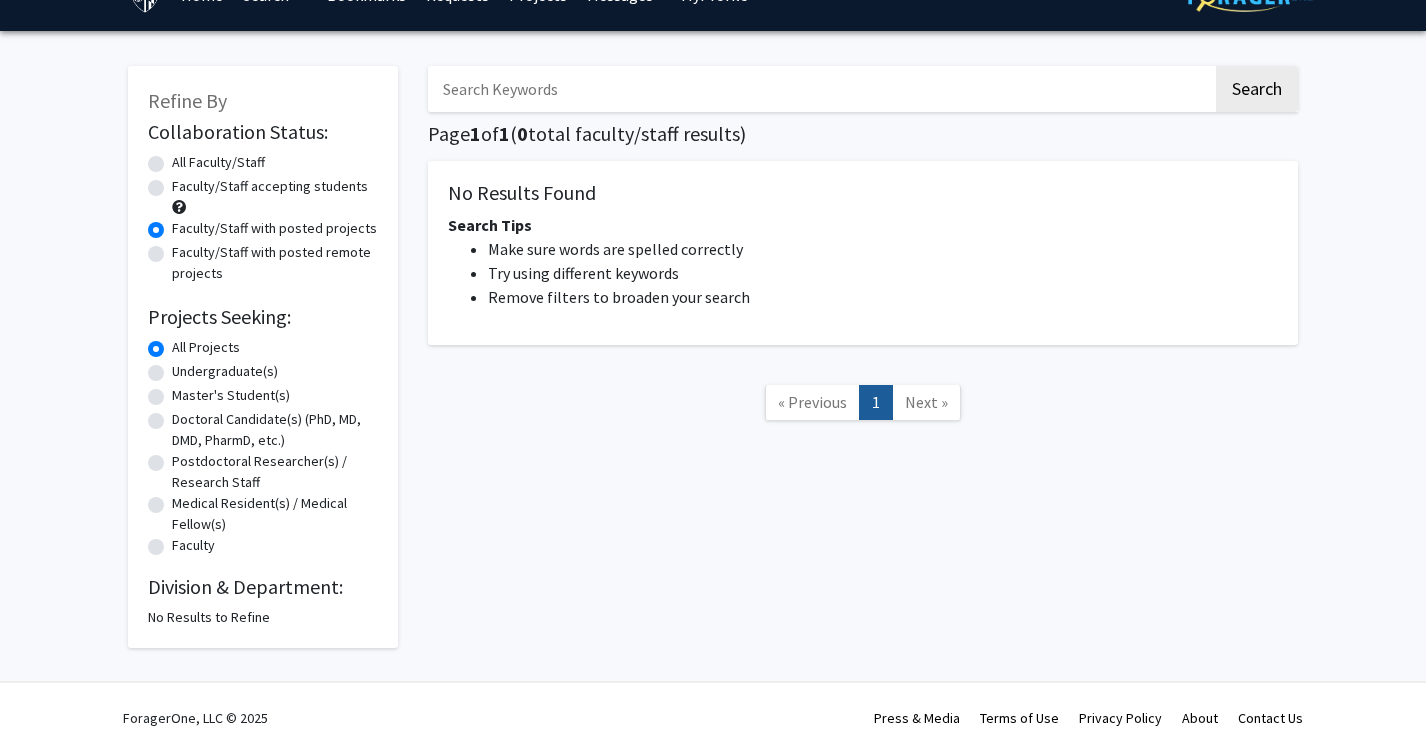 scroll, scrollTop: 44, scrollLeft: 0, axis: vertical 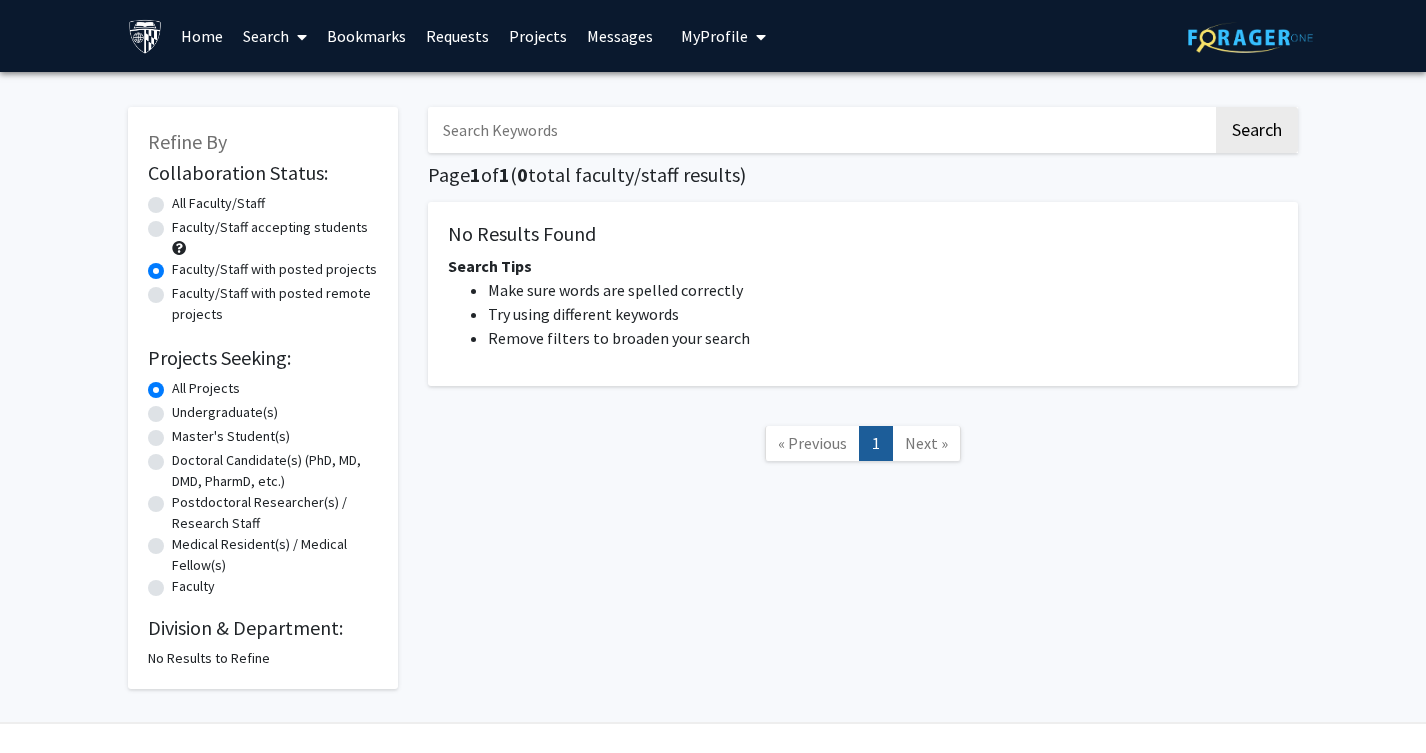 click on "My   Profile" at bounding box center (714, 36) 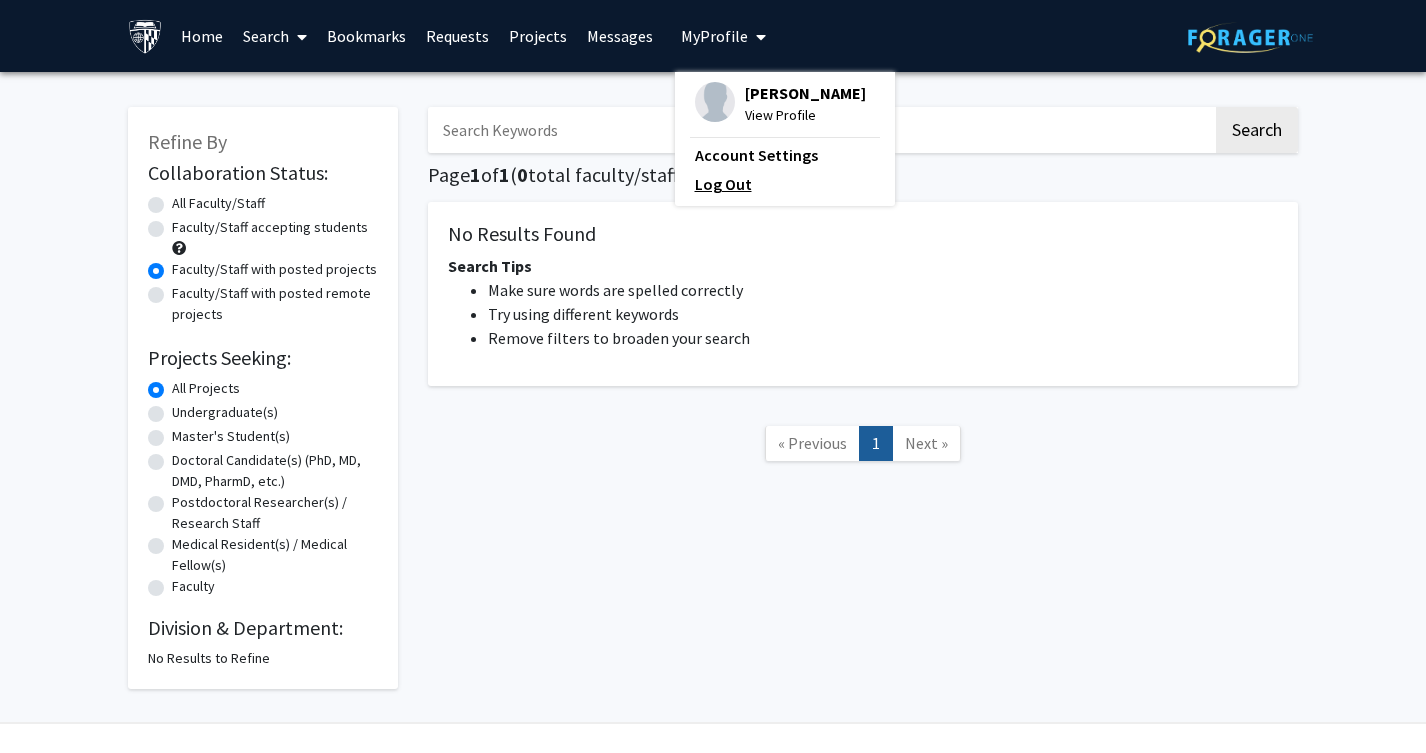 click on "Log Out" at bounding box center (785, 184) 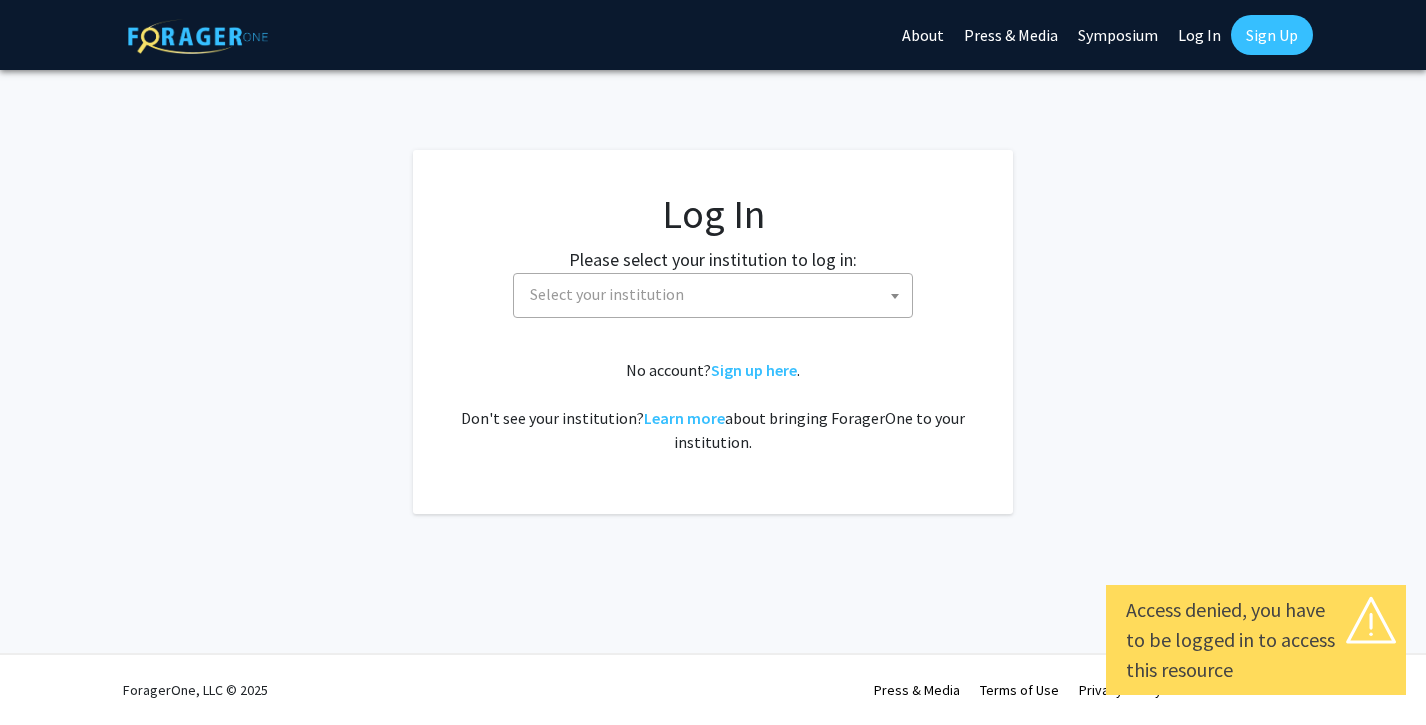 select 